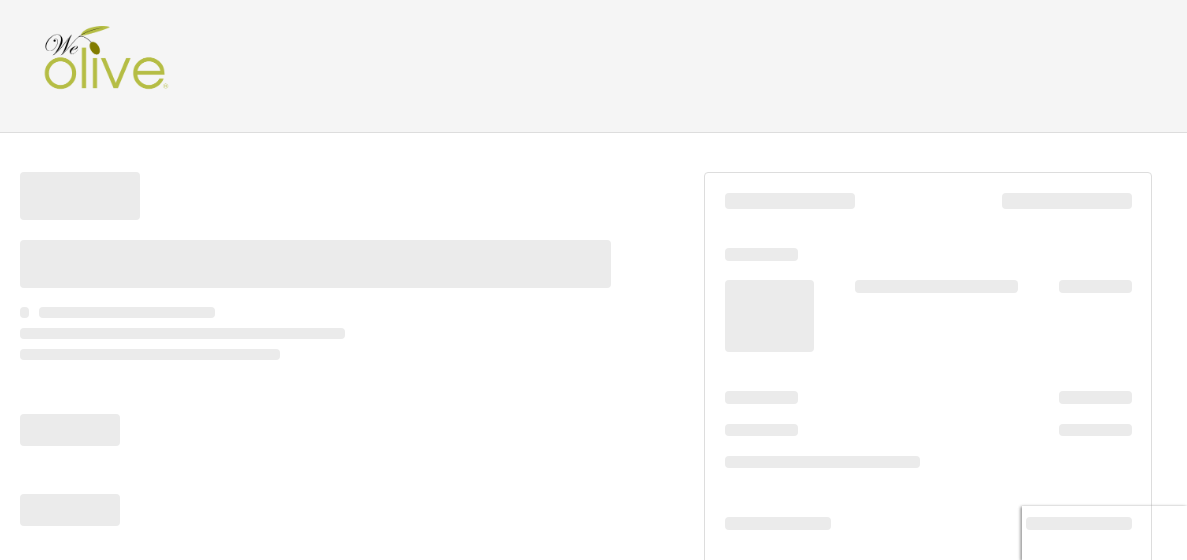 scroll, scrollTop: 0, scrollLeft: 0, axis: both 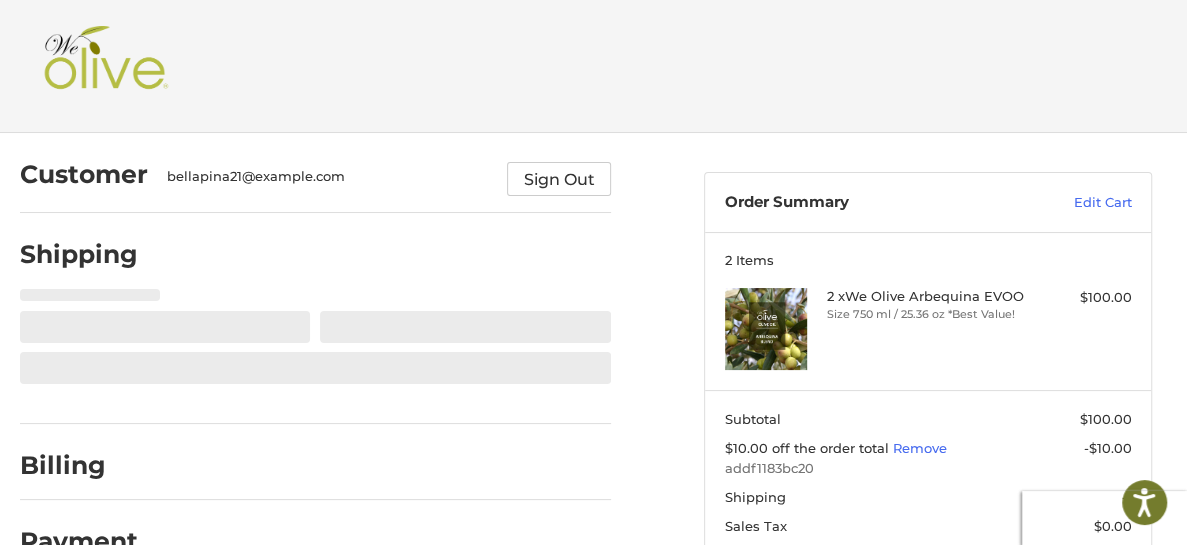 select on "**" 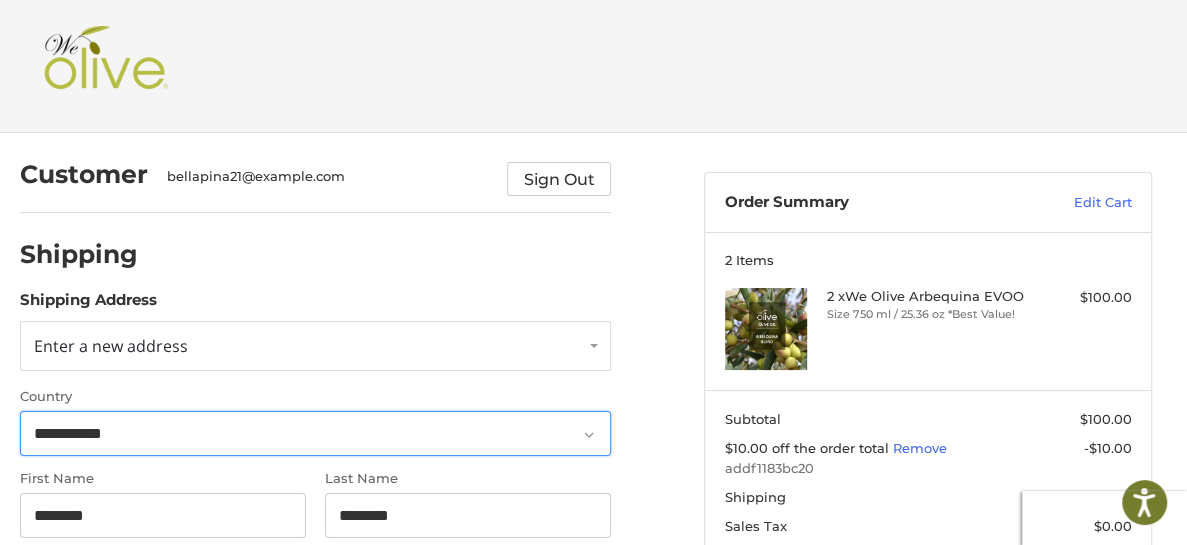 select on "**" 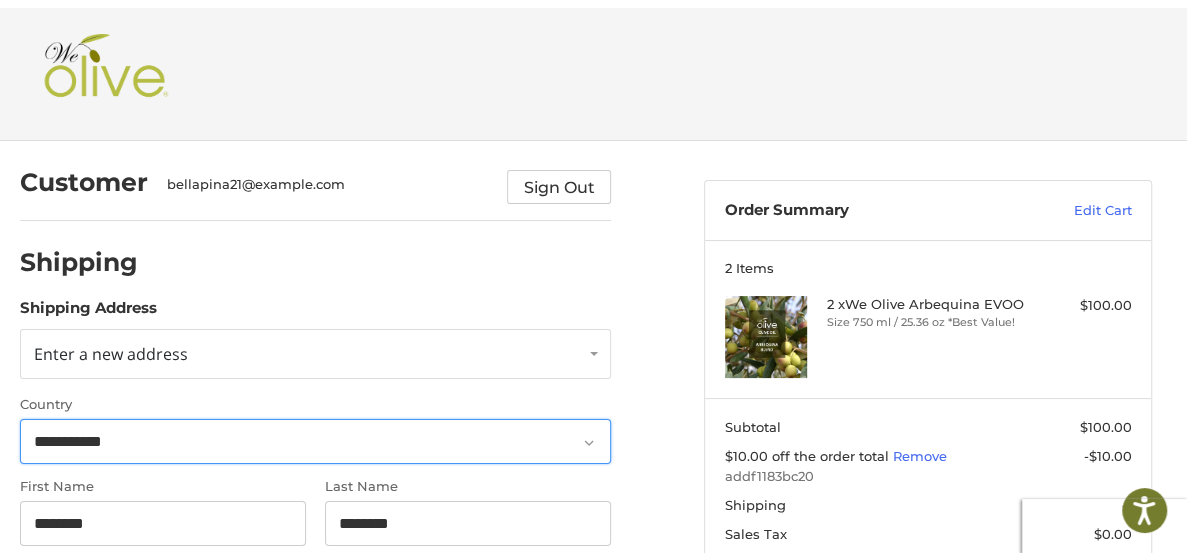 scroll, scrollTop: 101, scrollLeft: 0, axis: vertical 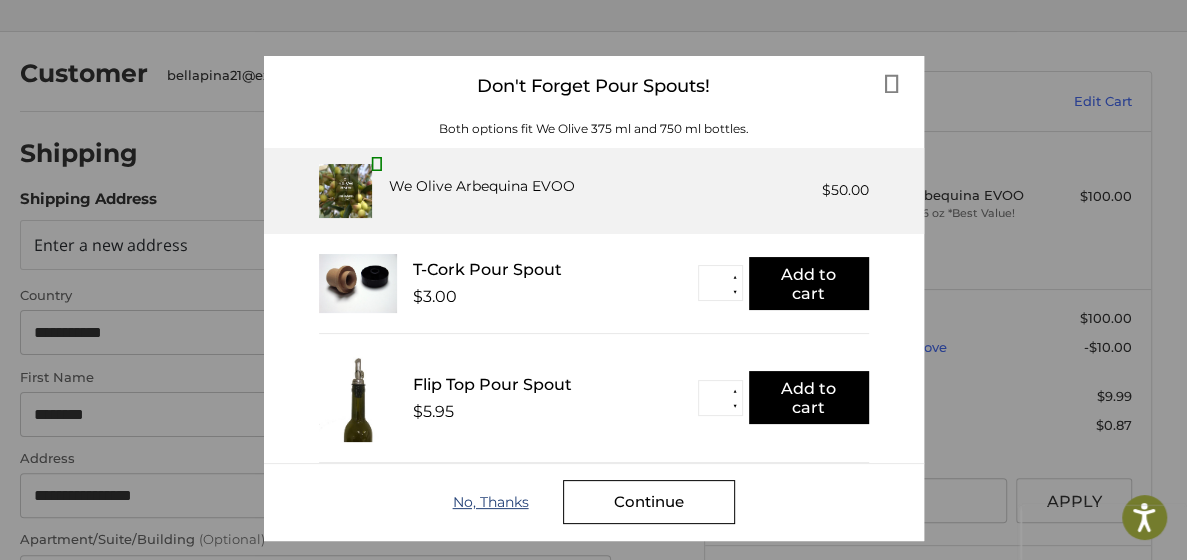 click on "No, Thanks" at bounding box center (508, 502) 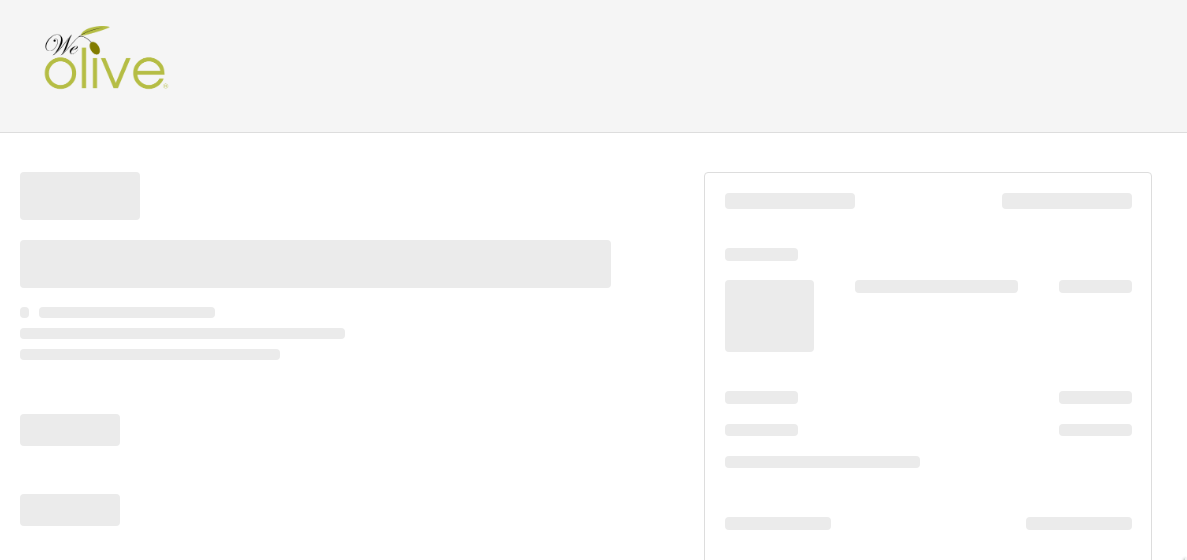 scroll, scrollTop: 101, scrollLeft: 0, axis: vertical 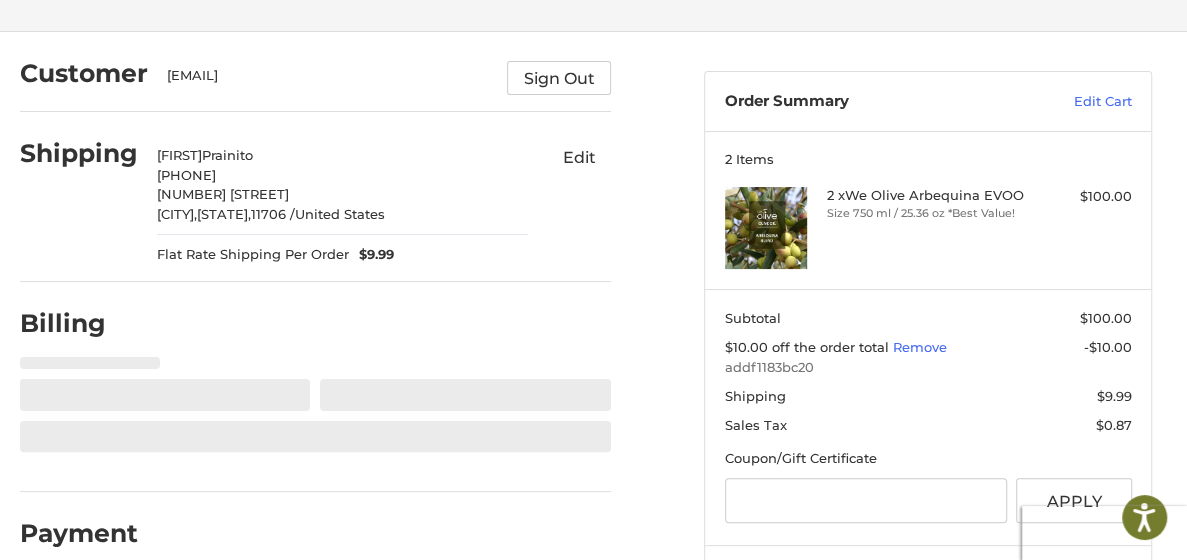 select on "**" 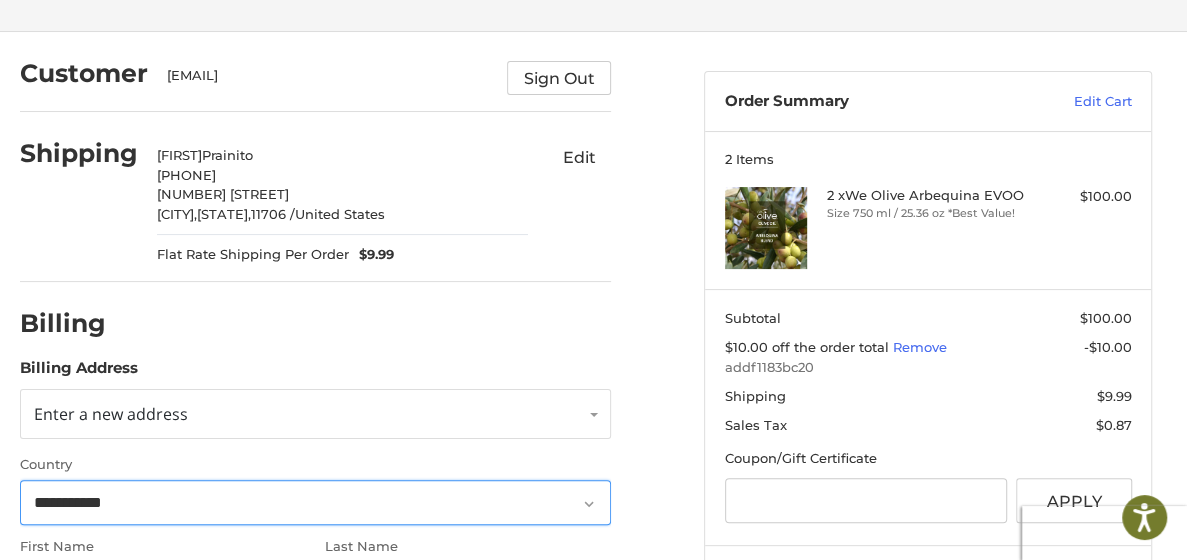 scroll, scrollTop: 0, scrollLeft: 0, axis: both 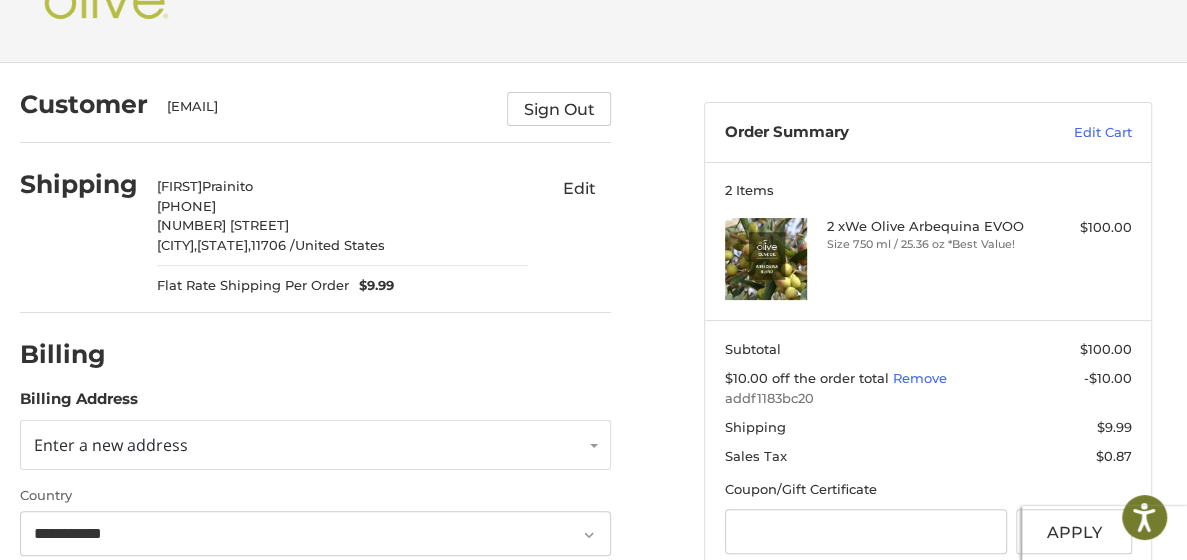 click on "[NUMBER] [STREET]" at bounding box center (223, 225) 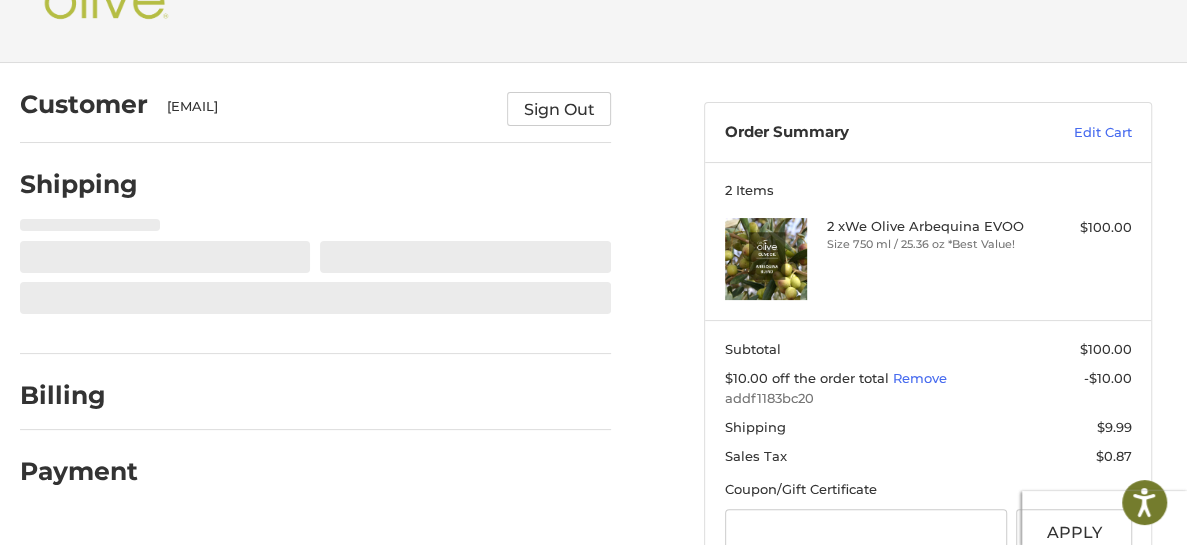 select on "**" 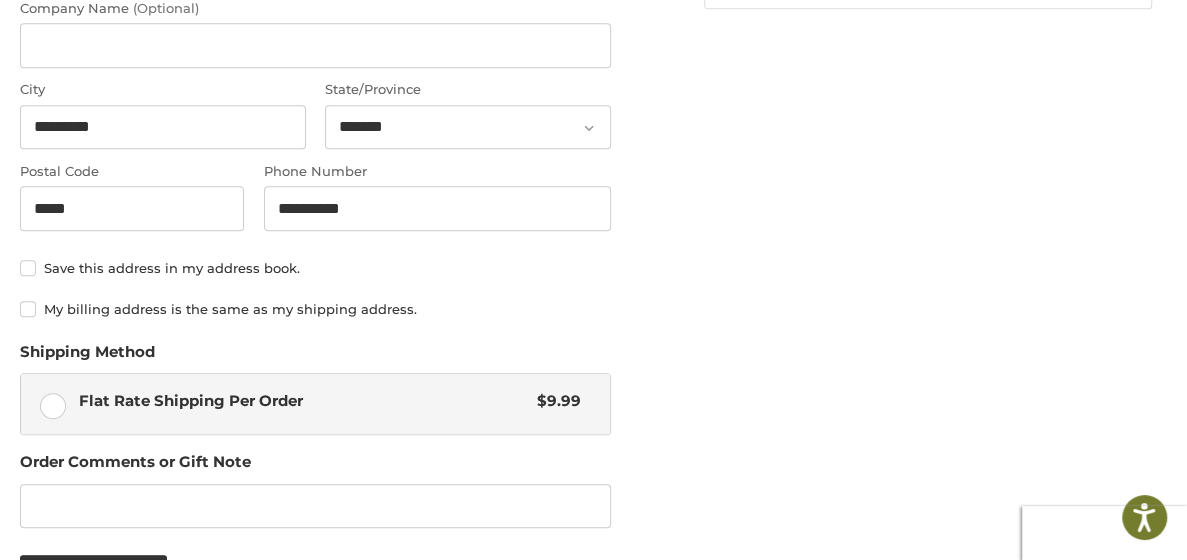 scroll, scrollTop: 914, scrollLeft: 0, axis: vertical 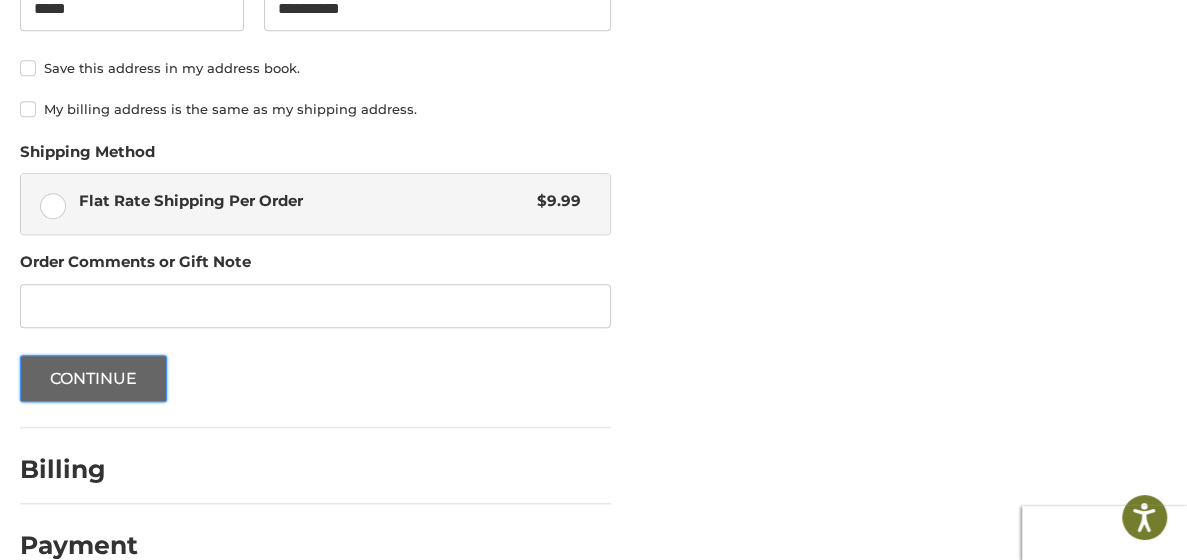 click on "Continue" at bounding box center [94, 378] 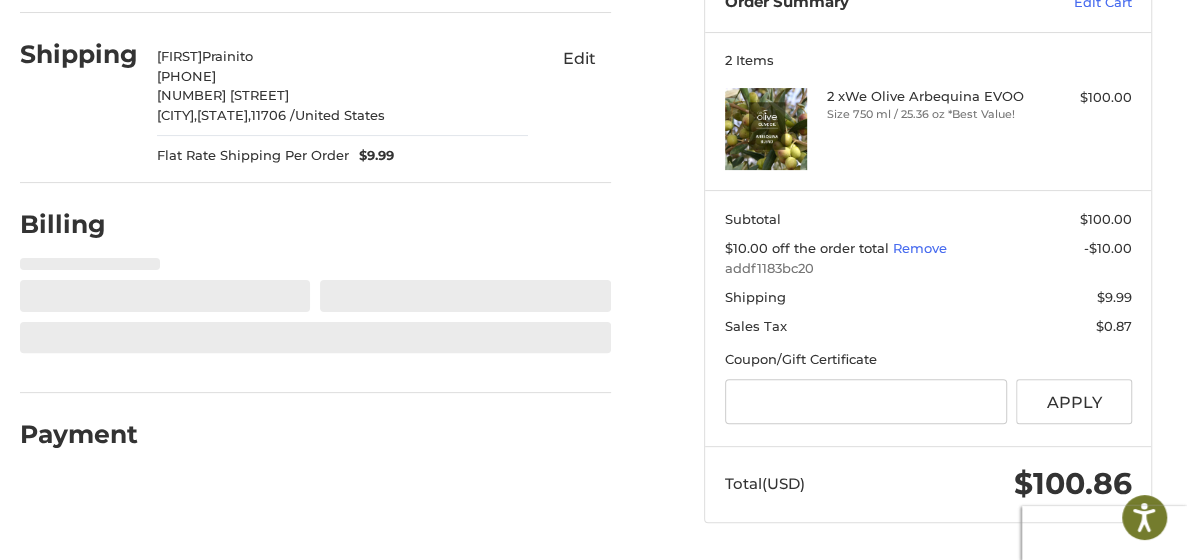 select on "**" 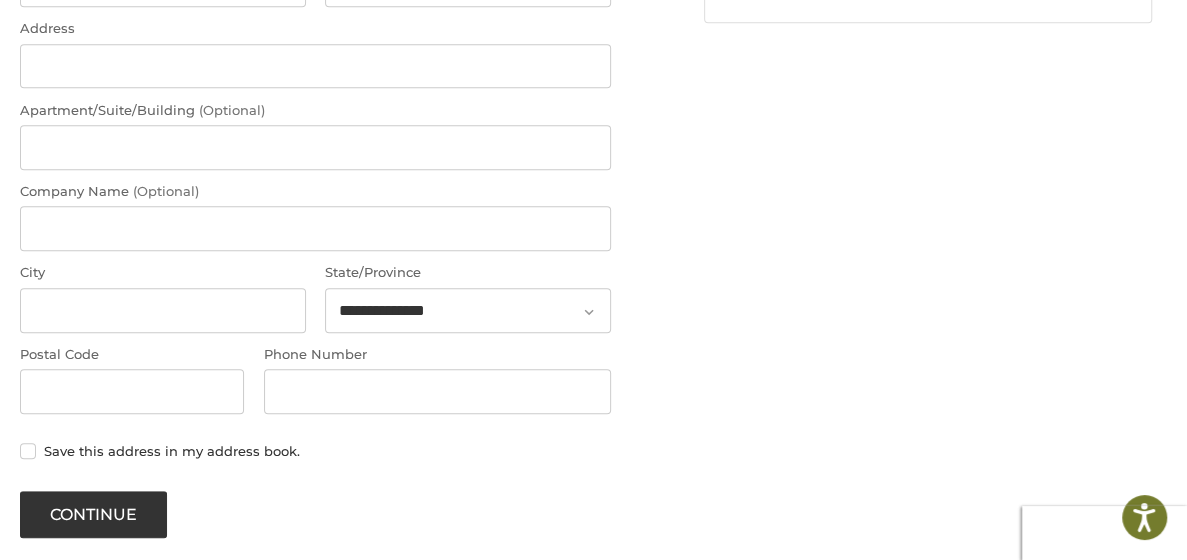 scroll, scrollTop: 300, scrollLeft: 0, axis: vertical 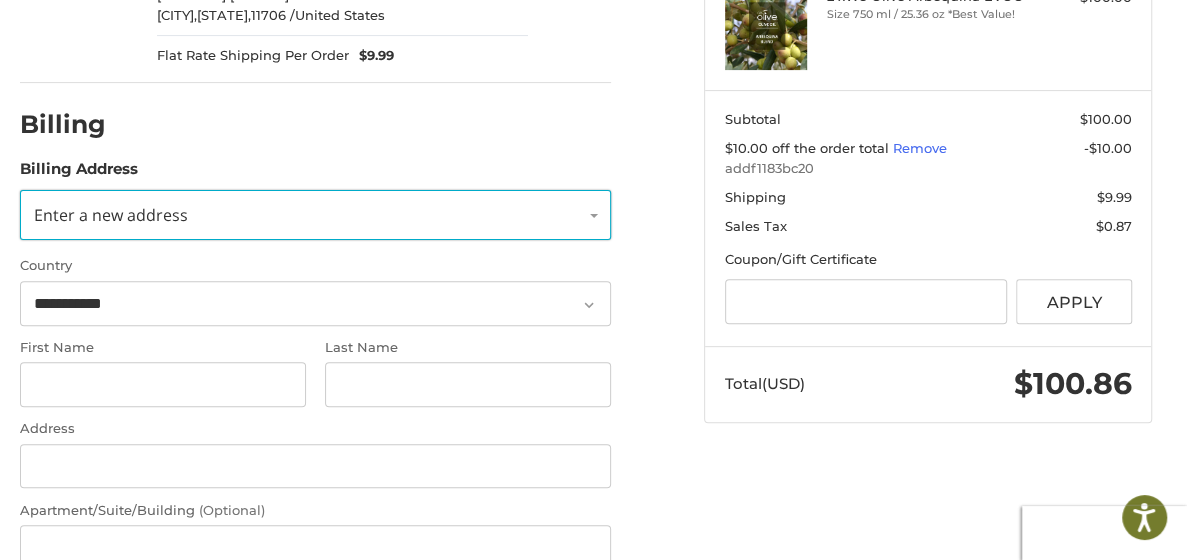 click on "Enter a new address" at bounding box center (316, 215) 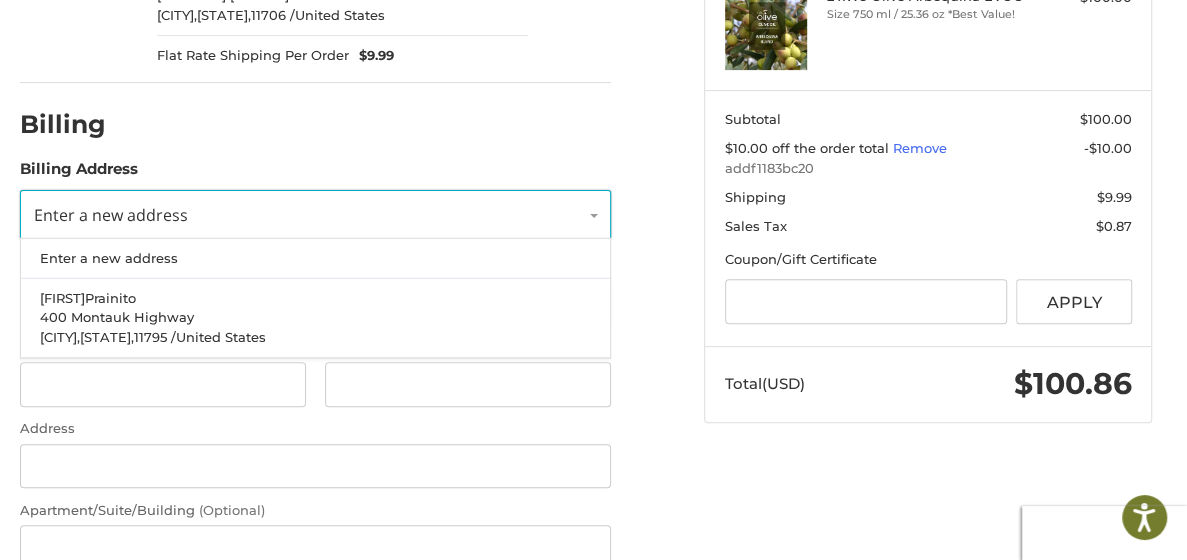 click on "Enter a new address" at bounding box center [316, 215] 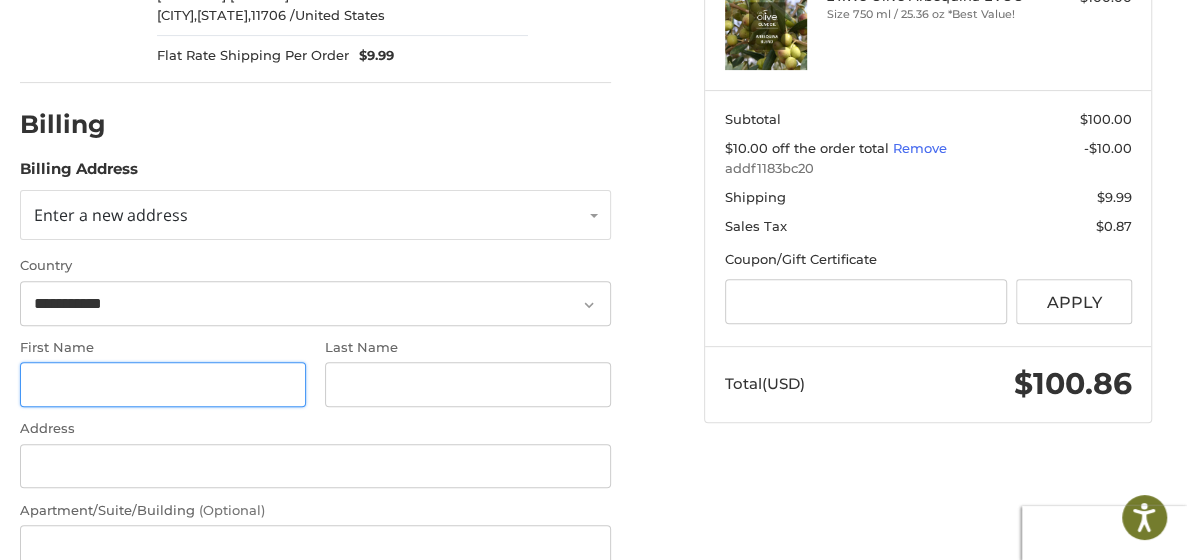 click on "First Name" at bounding box center [163, 384] 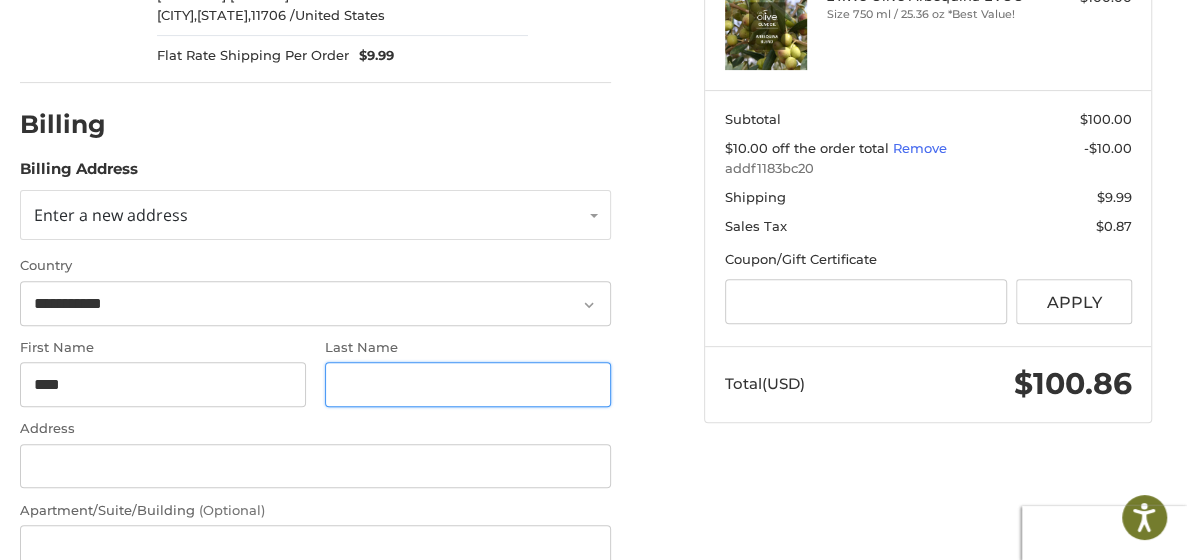 type on "********" 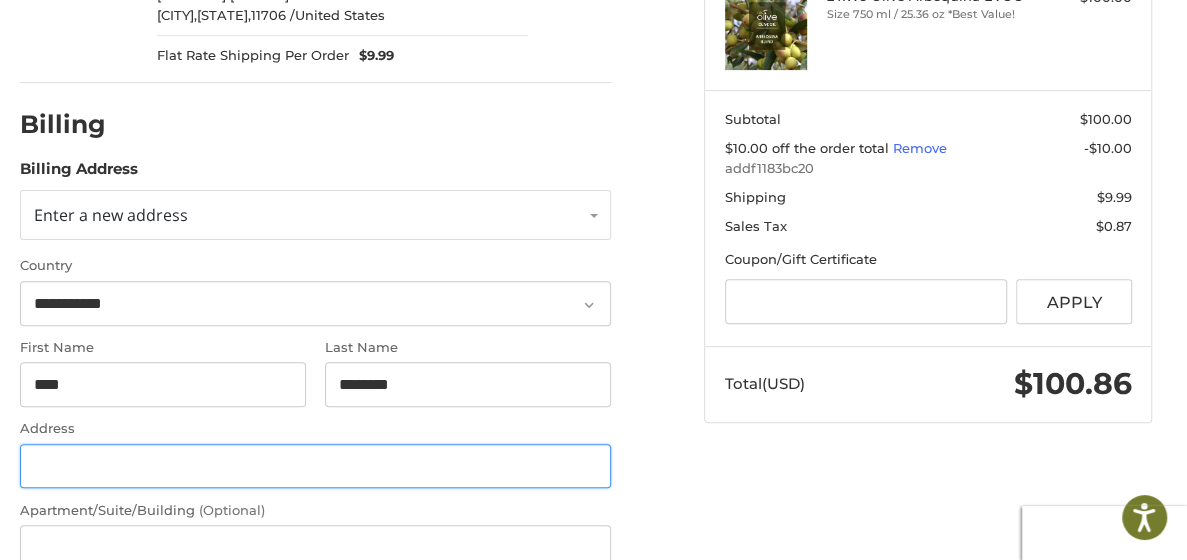 type on "**********" 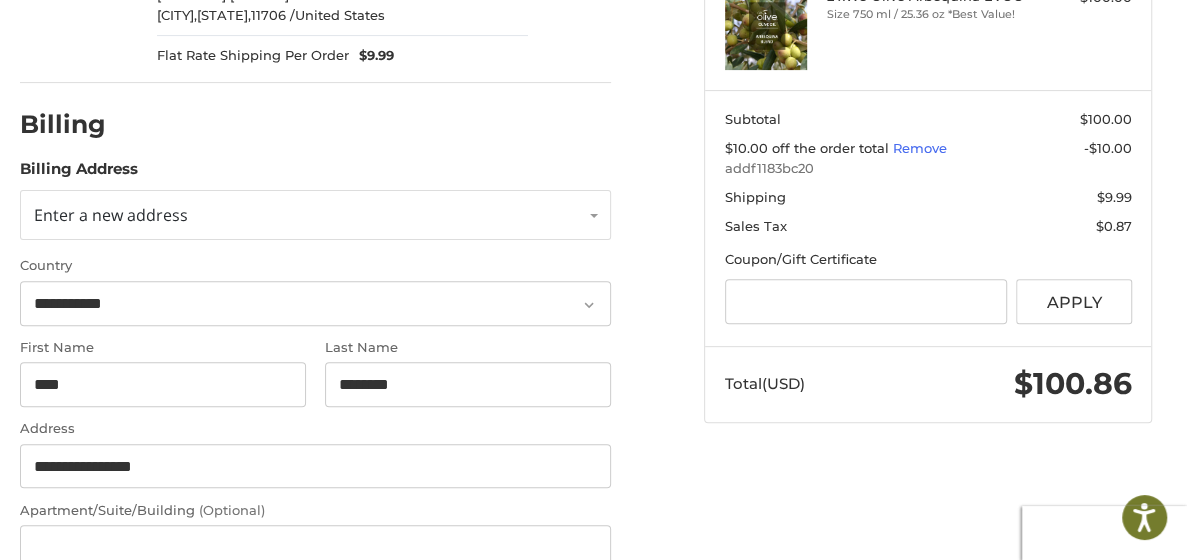 type on "**********" 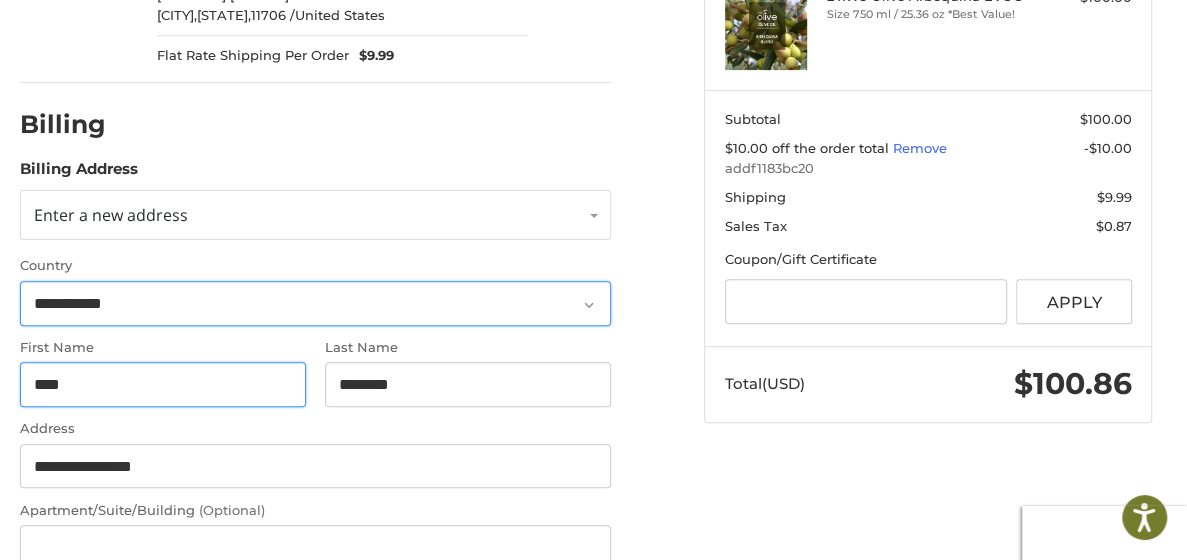 type on "********" 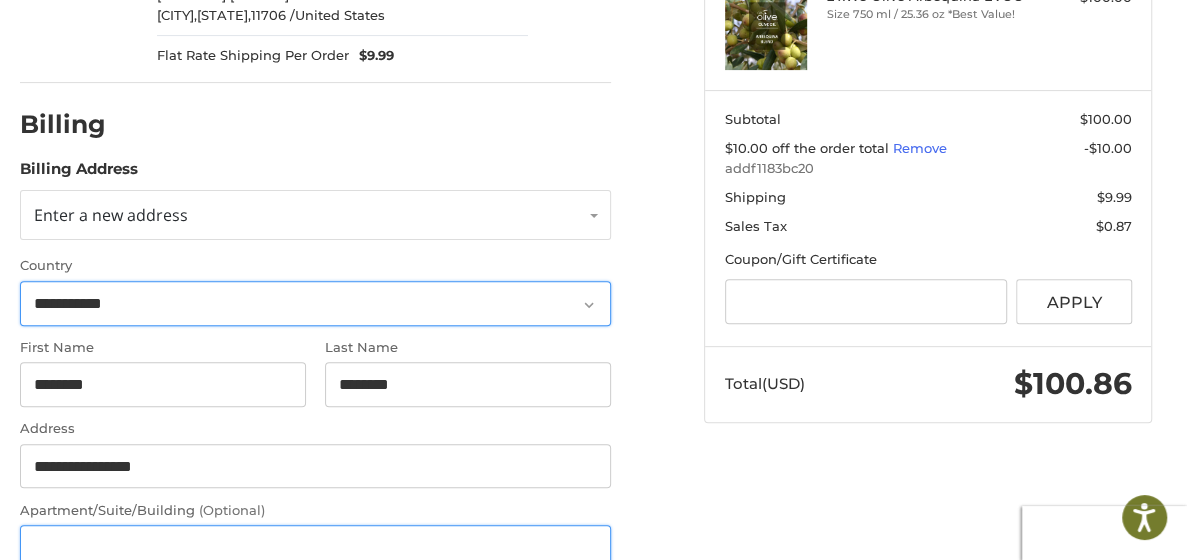 type on "**********" 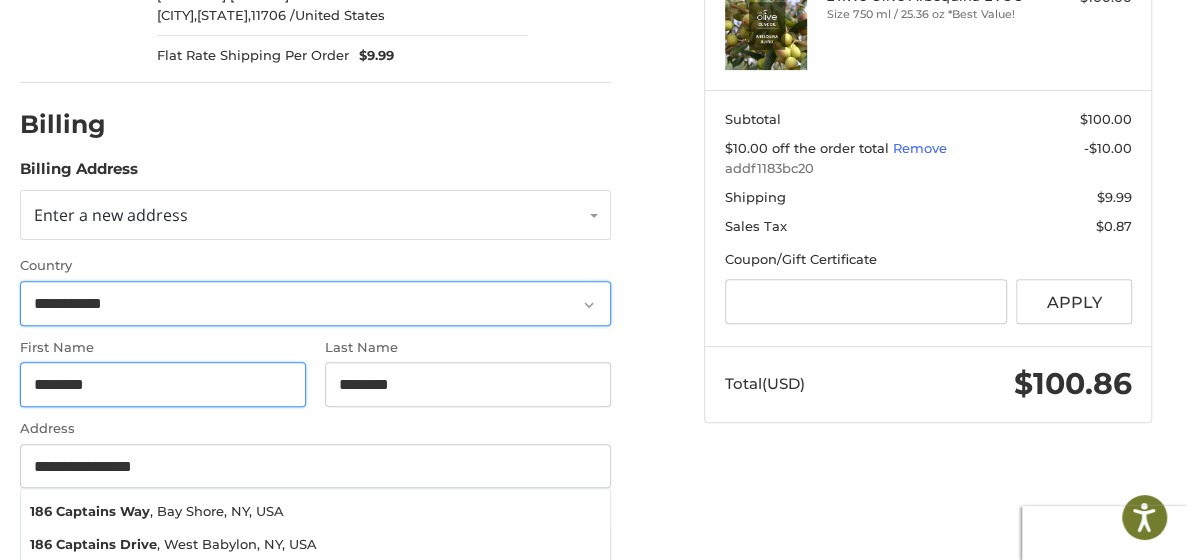 scroll, scrollTop: 400, scrollLeft: 0, axis: vertical 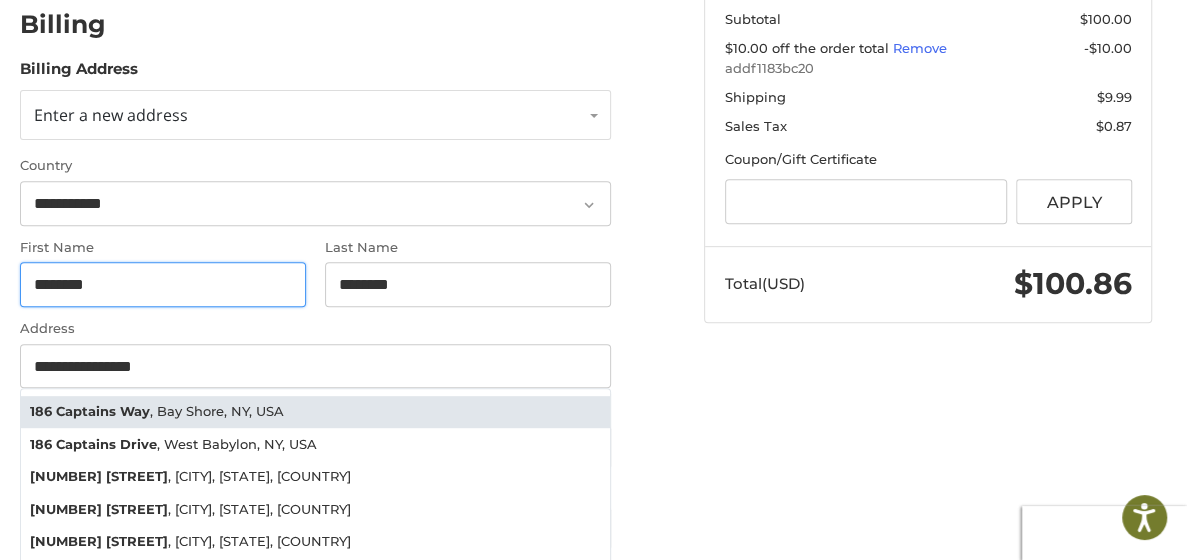 click on "[NUMBER] [STREET], [CITY], [STATE], [COUNTRY]" at bounding box center (316, 412) 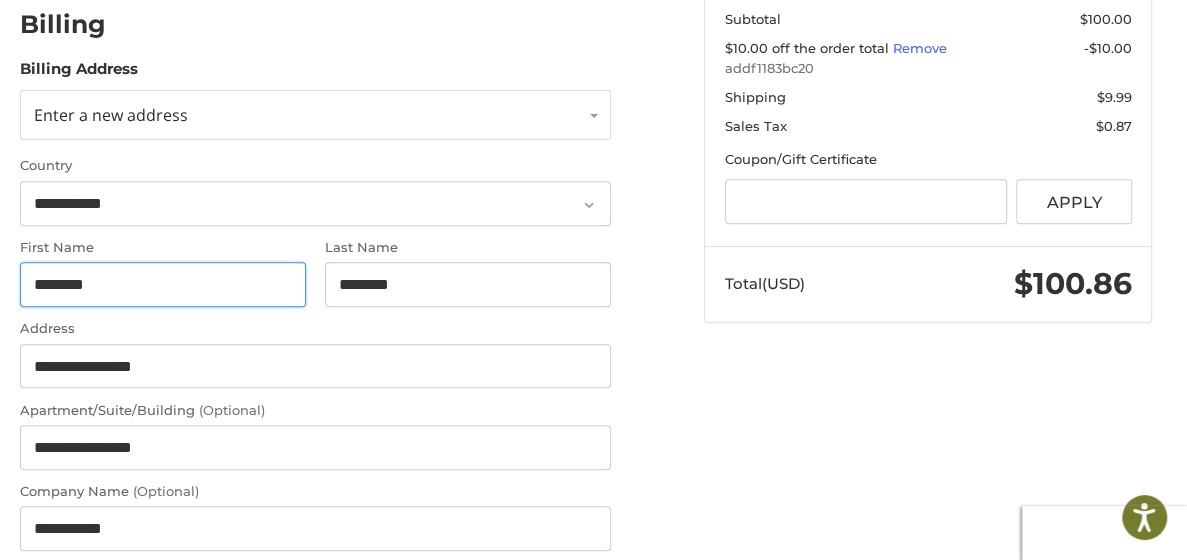 type on "**********" 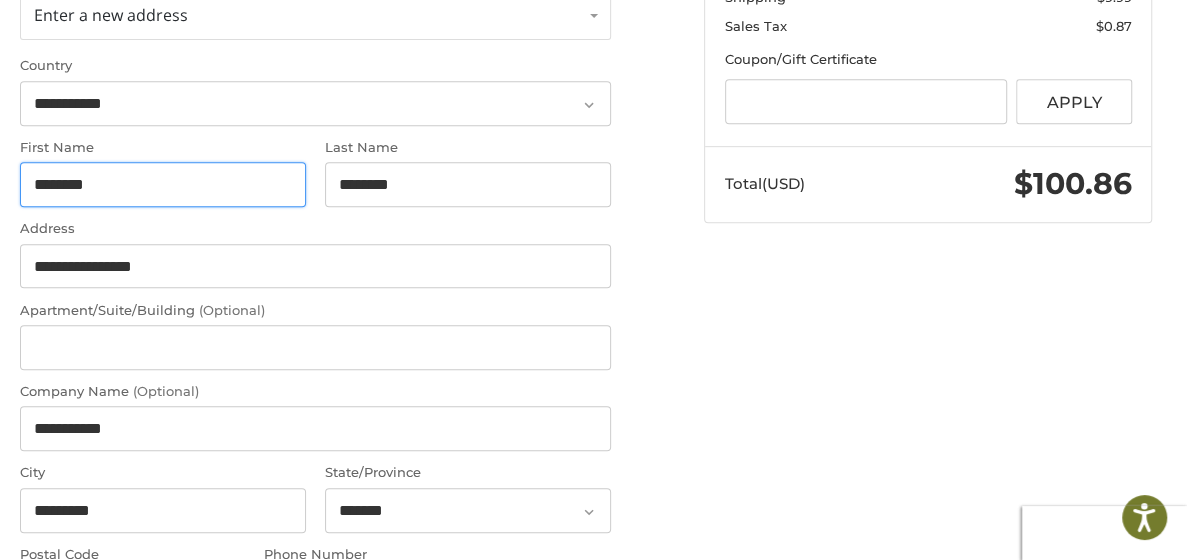 scroll, scrollTop: 600, scrollLeft: 0, axis: vertical 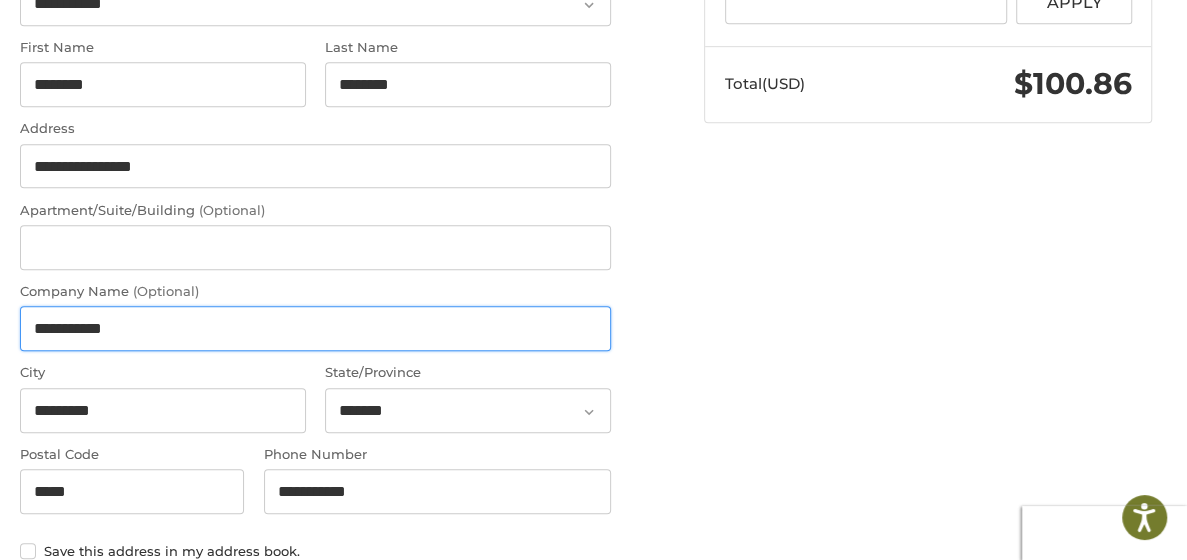 drag, startPoint x: 189, startPoint y: 341, endPoint x: 20, endPoint y: 336, distance: 169.07394 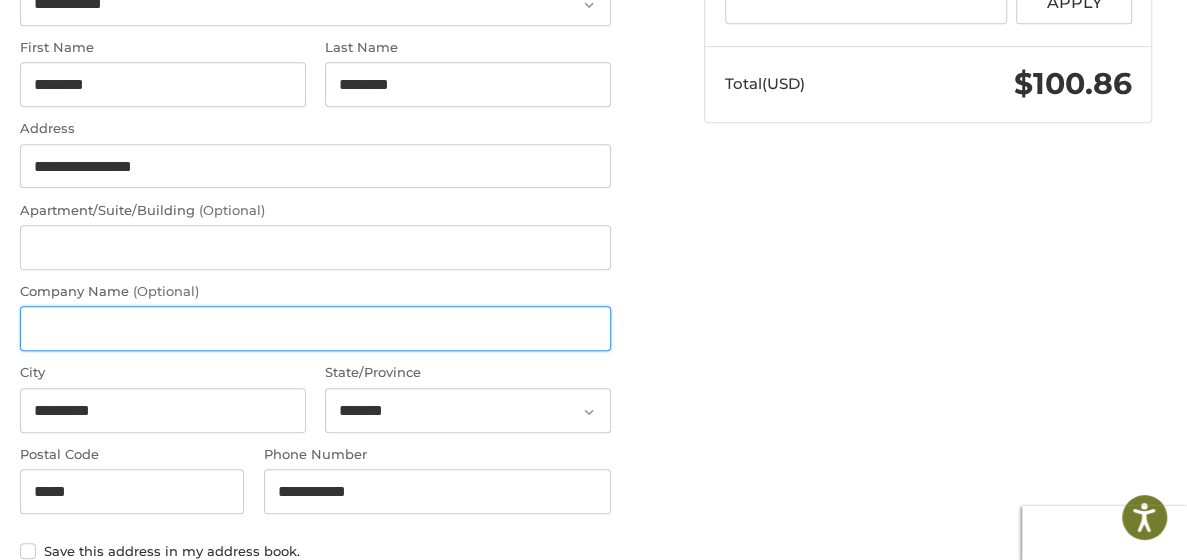 scroll, scrollTop: 700, scrollLeft: 0, axis: vertical 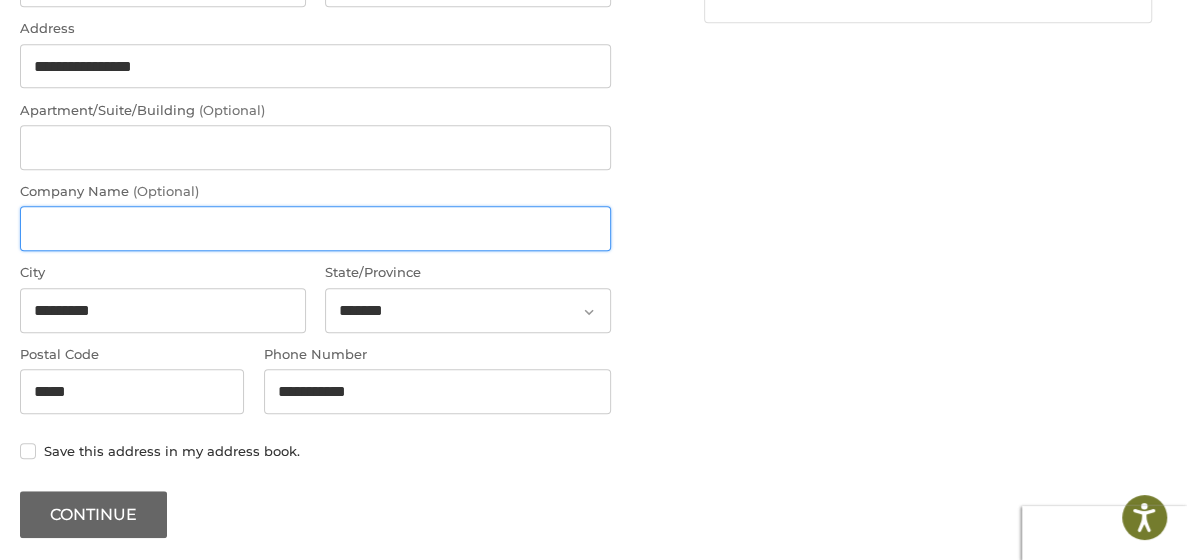 type 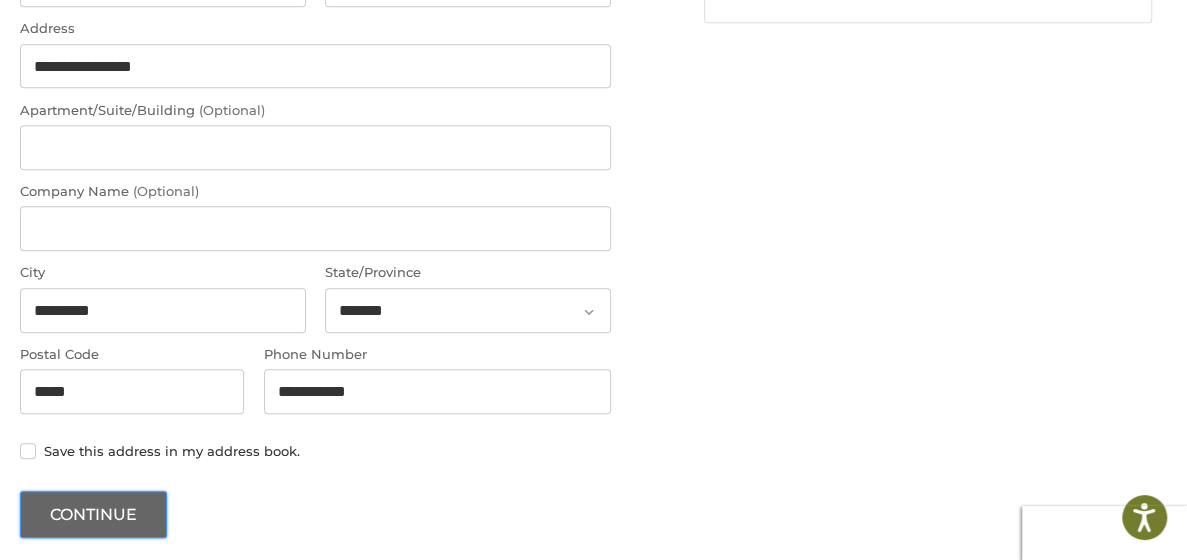click on "Continue" at bounding box center [94, 514] 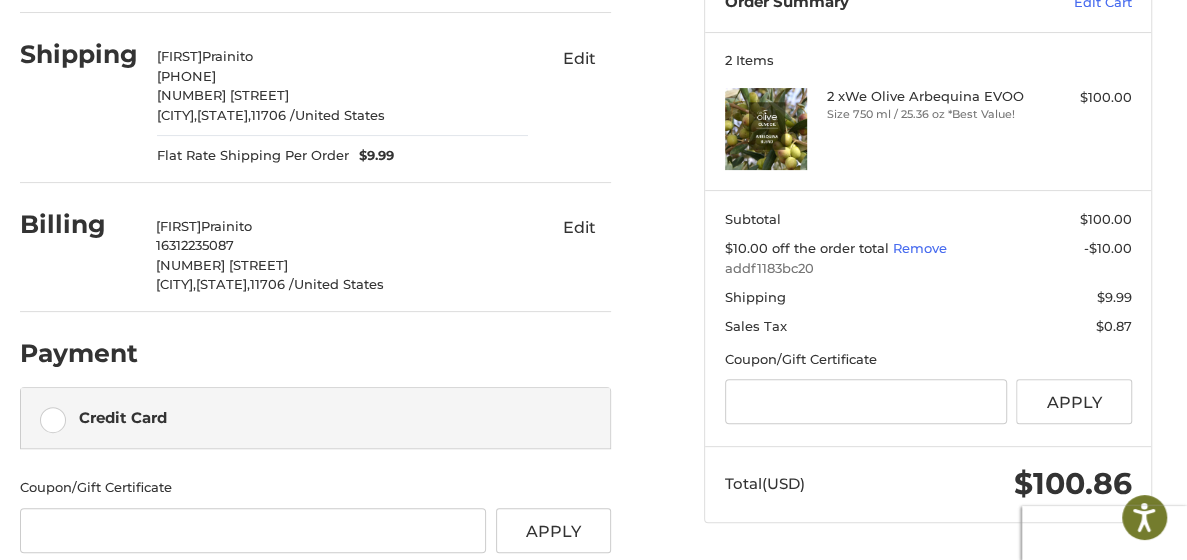 scroll, scrollTop: 375, scrollLeft: 0, axis: vertical 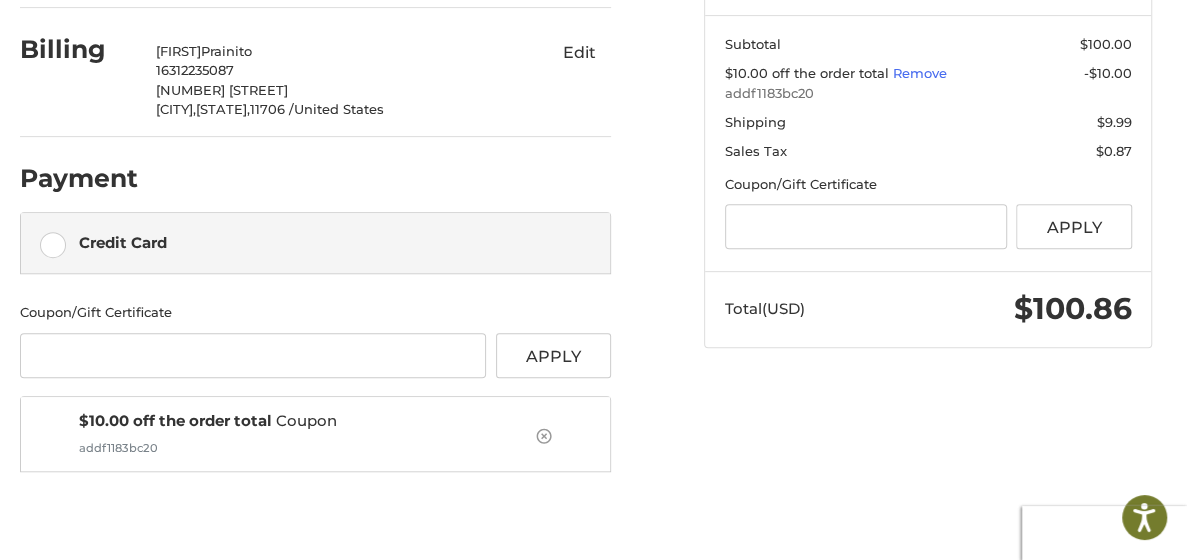 click on "Credit Card" at bounding box center (123, 242) 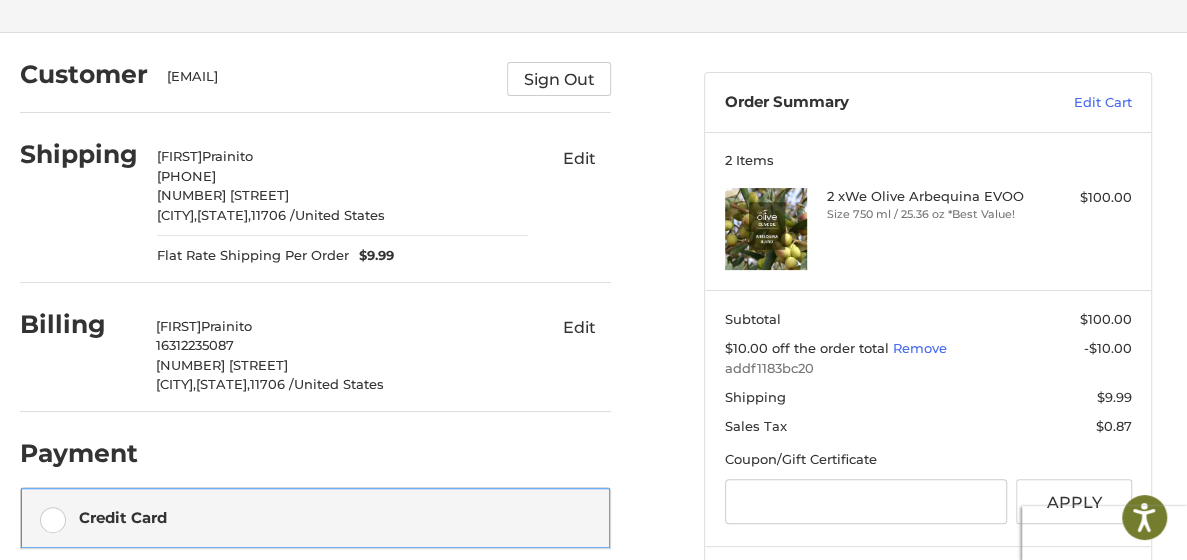 scroll, scrollTop: 375, scrollLeft: 0, axis: vertical 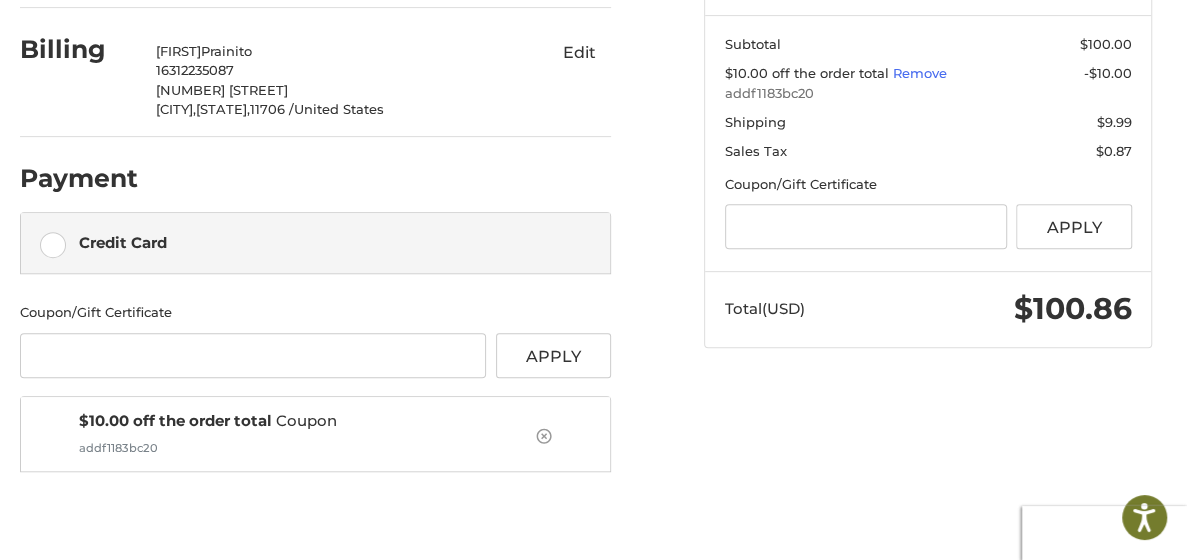 click on "Credit Card" at bounding box center [316, 243] 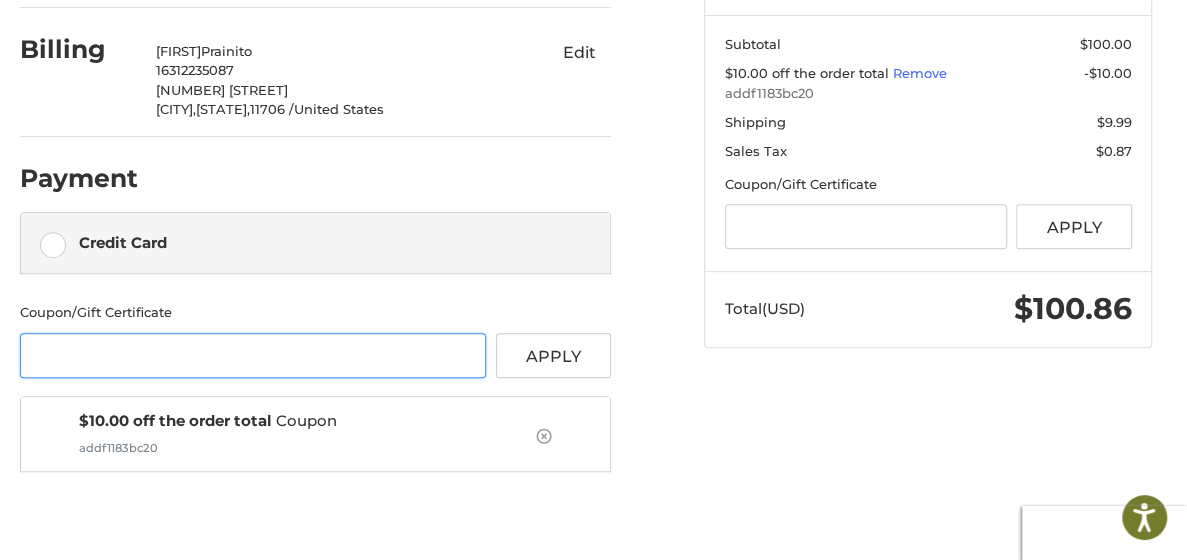 click at bounding box center (253, 355) 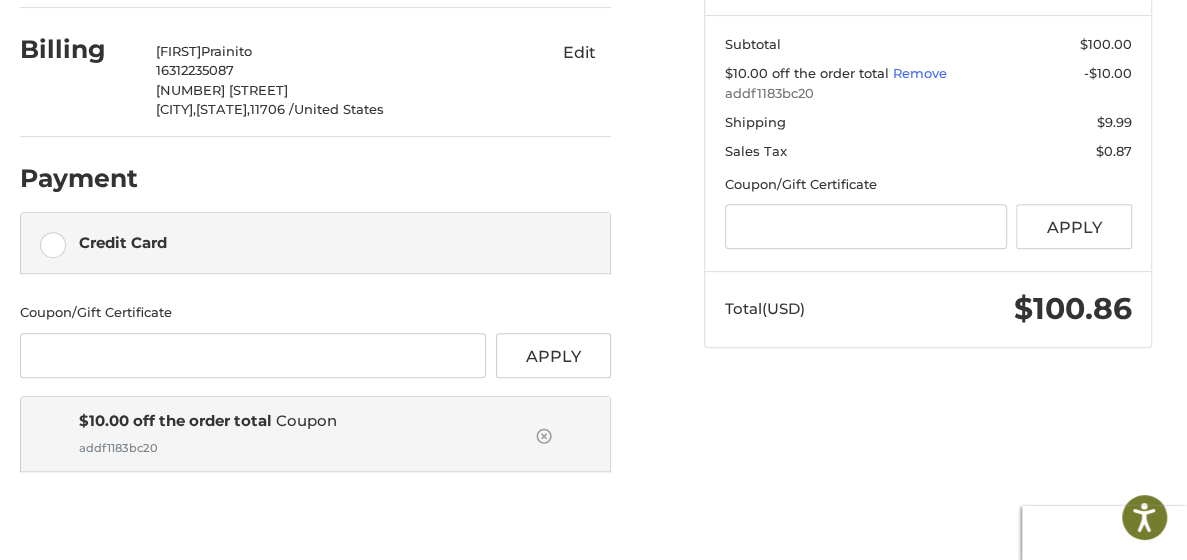 click on "$10.00 off the order total   Coupon addf1183bc20" at bounding box center (304, 434) 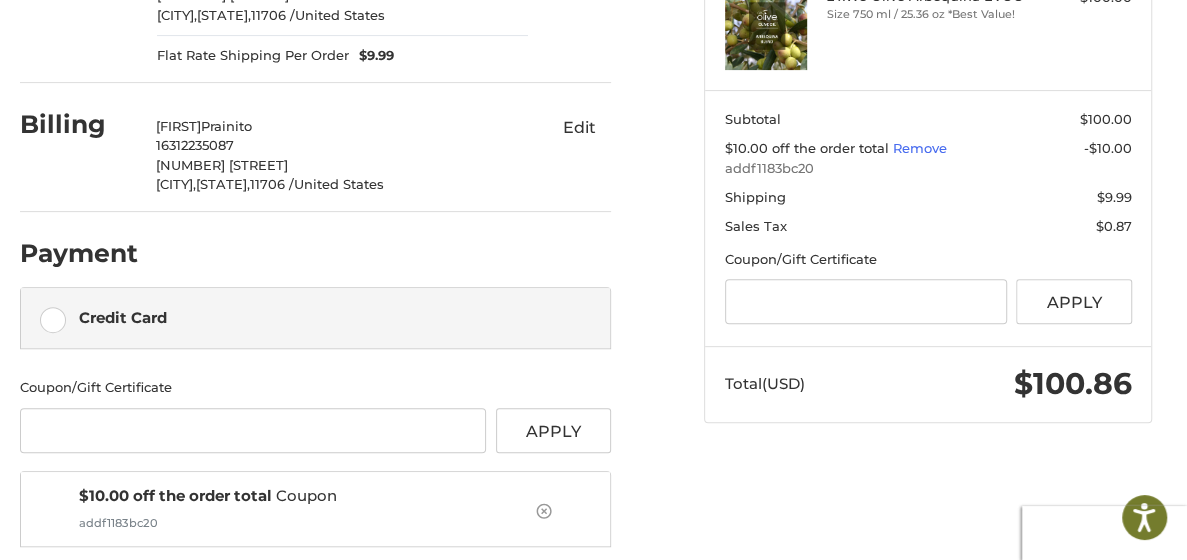 scroll, scrollTop: 375, scrollLeft: 0, axis: vertical 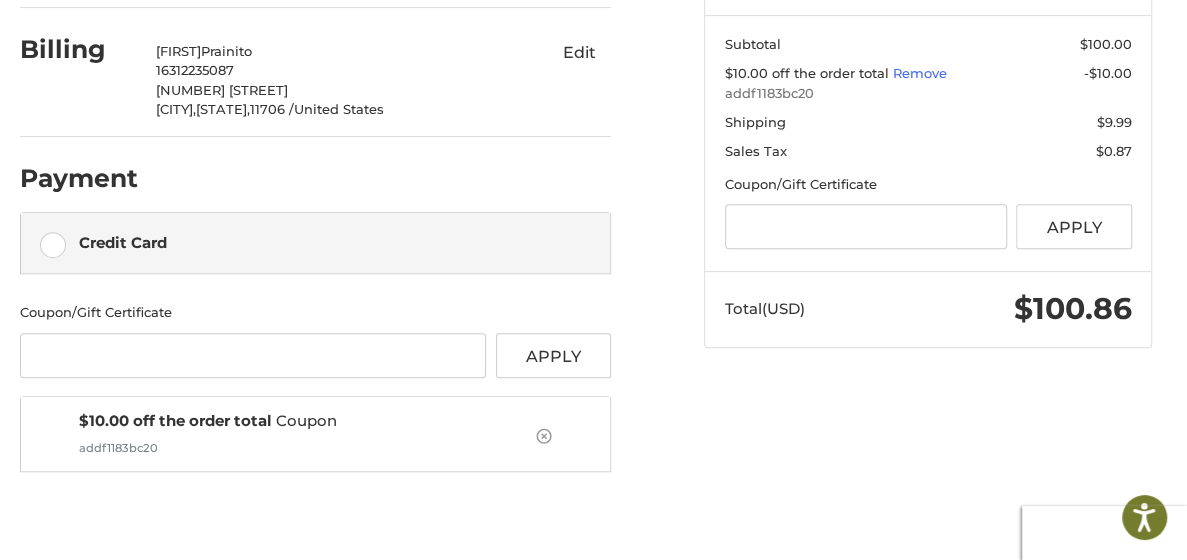 click on "Credit Card" at bounding box center [123, 242] 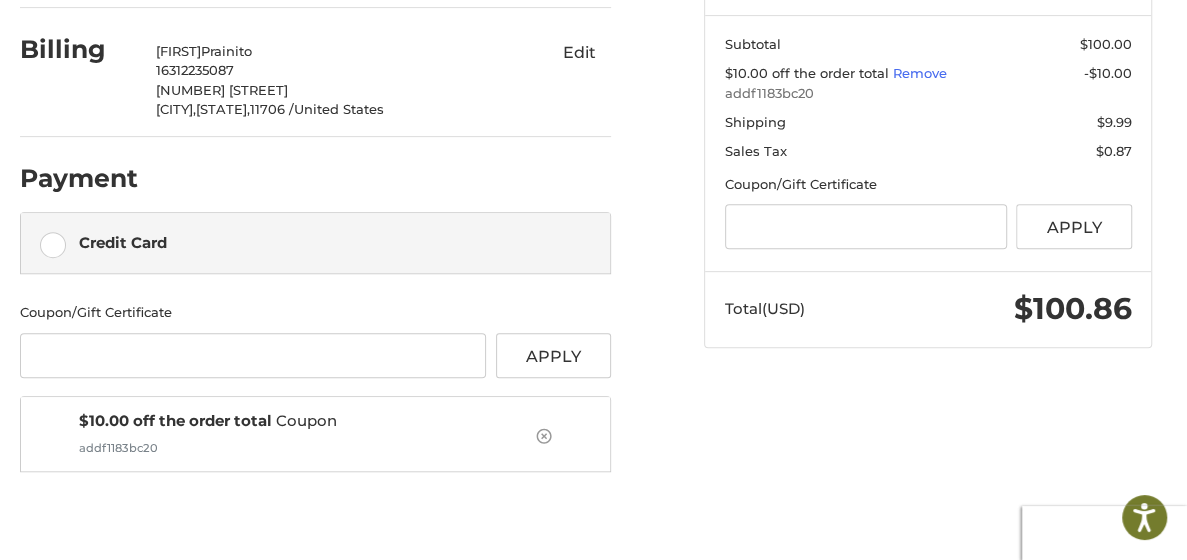 click on "Credit Card" at bounding box center (316, 243) 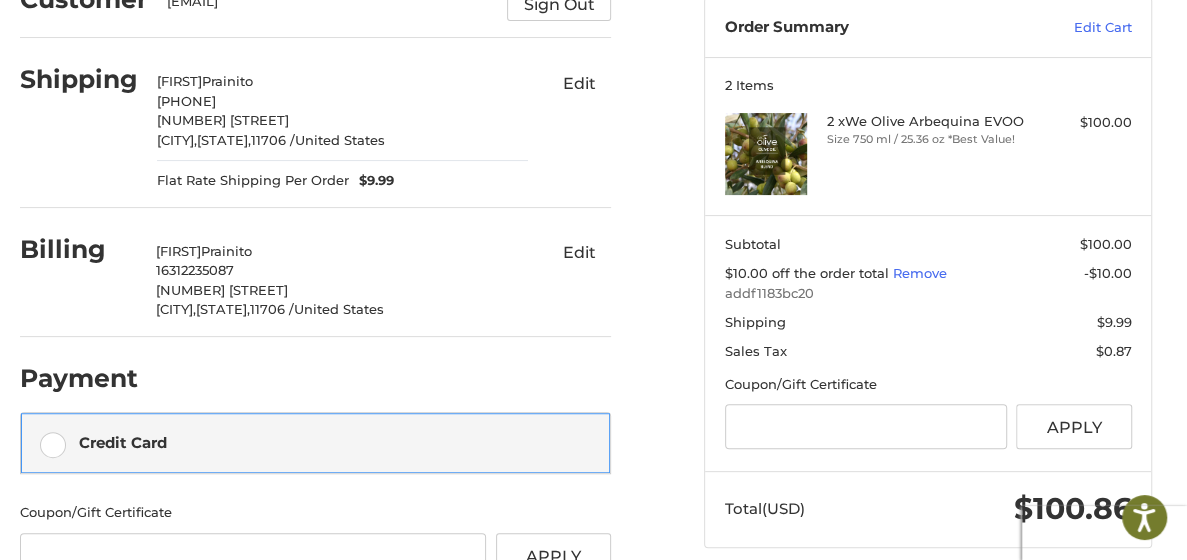 scroll, scrollTop: 375, scrollLeft: 0, axis: vertical 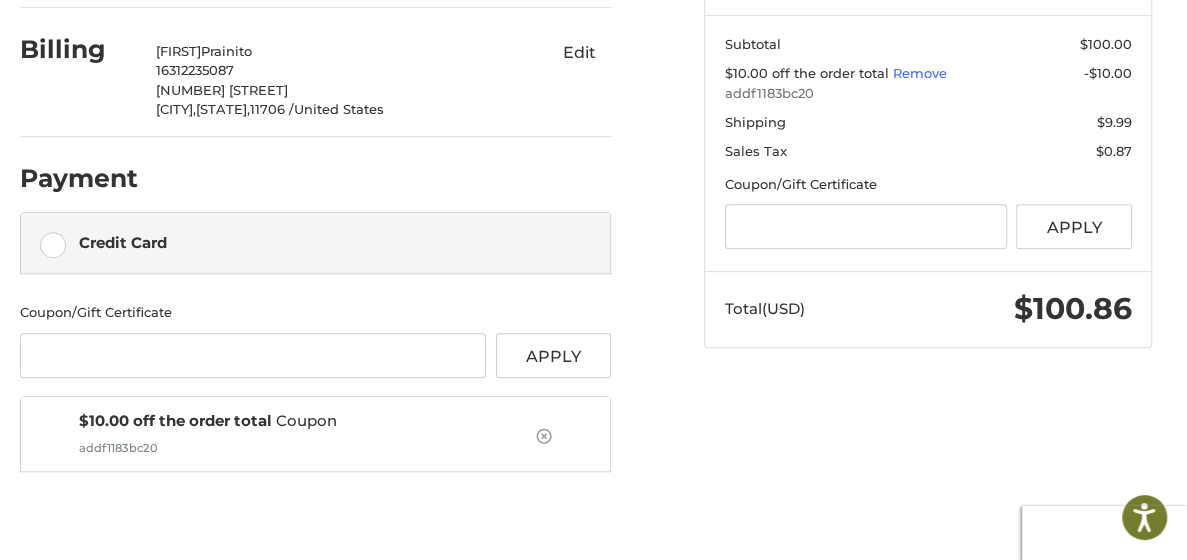 click on "Customer [EMAIL] Sign Out Please wait Shipping [FIRST] [LAST] [PHONE] [NUMBER] [STREET] [CITY], [STATE], [POSTAL_CODE] / [COUNTRY] Flat Rate Shipping Per Order $9.99 Edit Billing [FIRST] [LAST] [PHONE] [NUMBER] [STREET] [CITY], [STATE], [POSTAL_CODE] / [COUNTRY] Edit Payment Please wait Payment Methods Credit Card Credit Card Save this card for future transactions
Use a new Credit / Debit card
Save this card for future transactions
Redeemable Payments Coupon/Gift Certificate Gift Certificate or Coupon Code Apply Applied $10.00 off the order total   Coupon addf1183bc20 Order Summary Edit Cart 2 x" at bounding box center [593, 159] 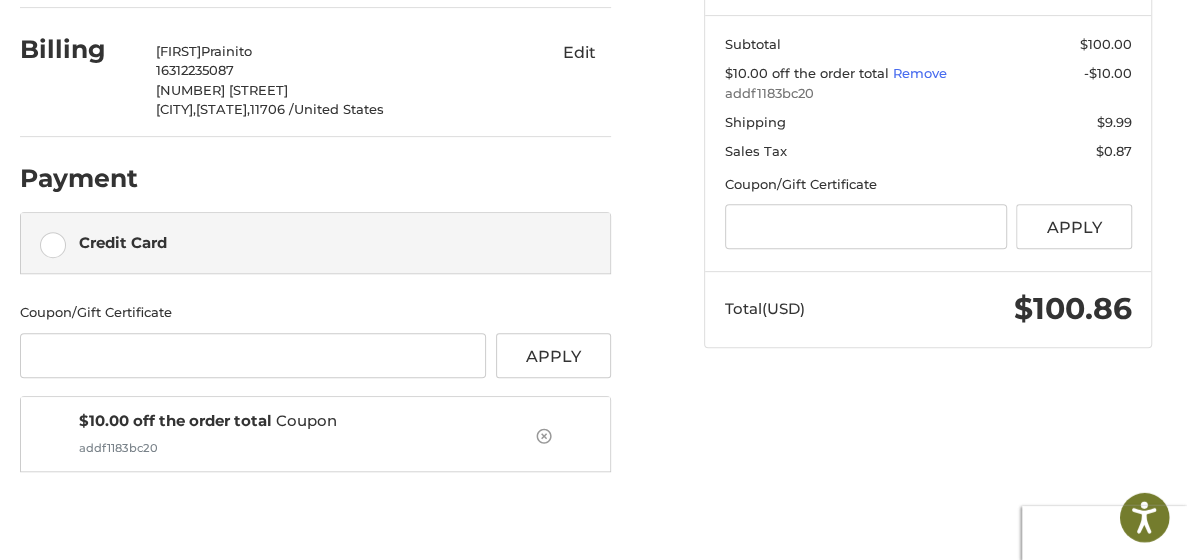 click 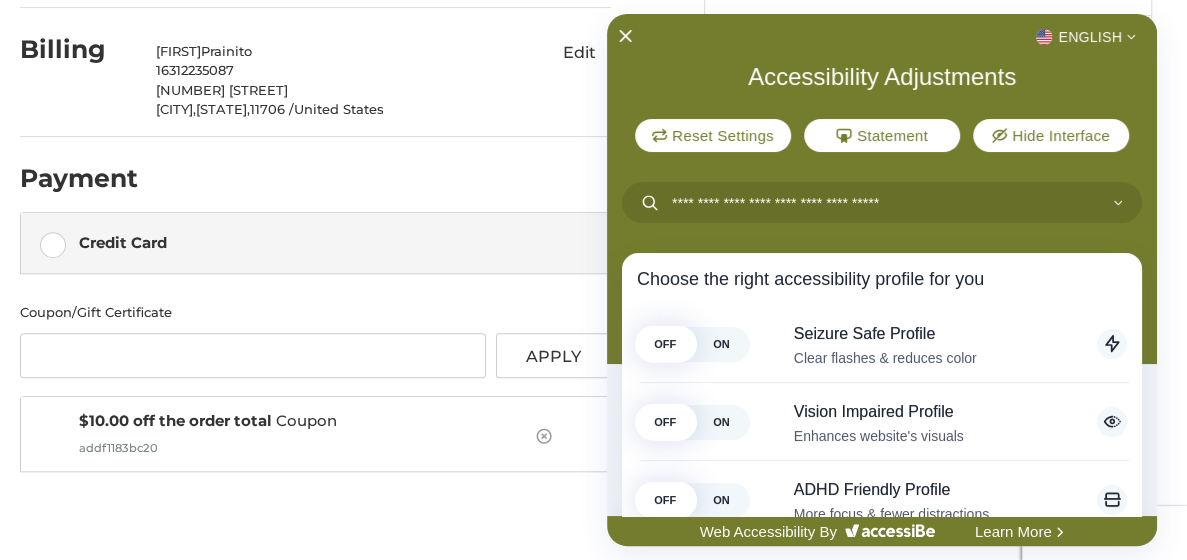 click on "English" at bounding box center [882, 37] 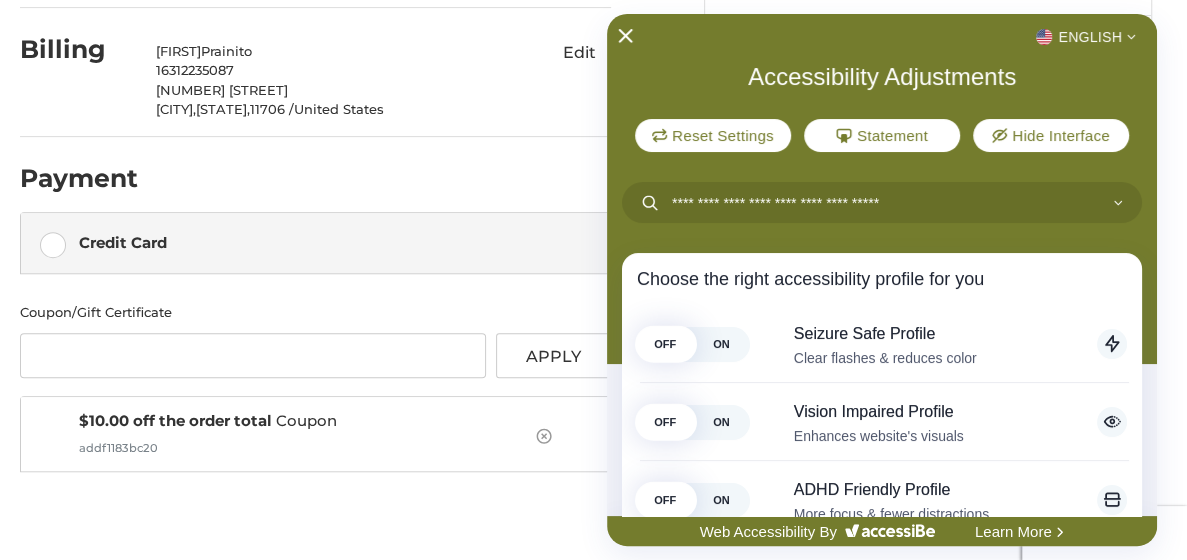 click 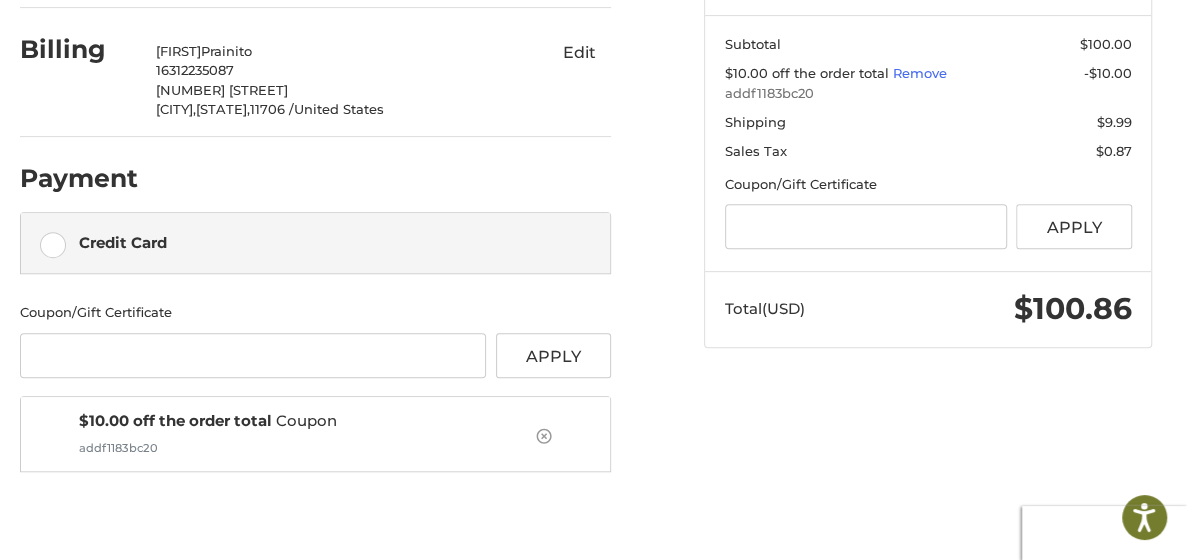 drag, startPoint x: 327, startPoint y: 318, endPoint x: 311, endPoint y: 342, distance: 28.84441 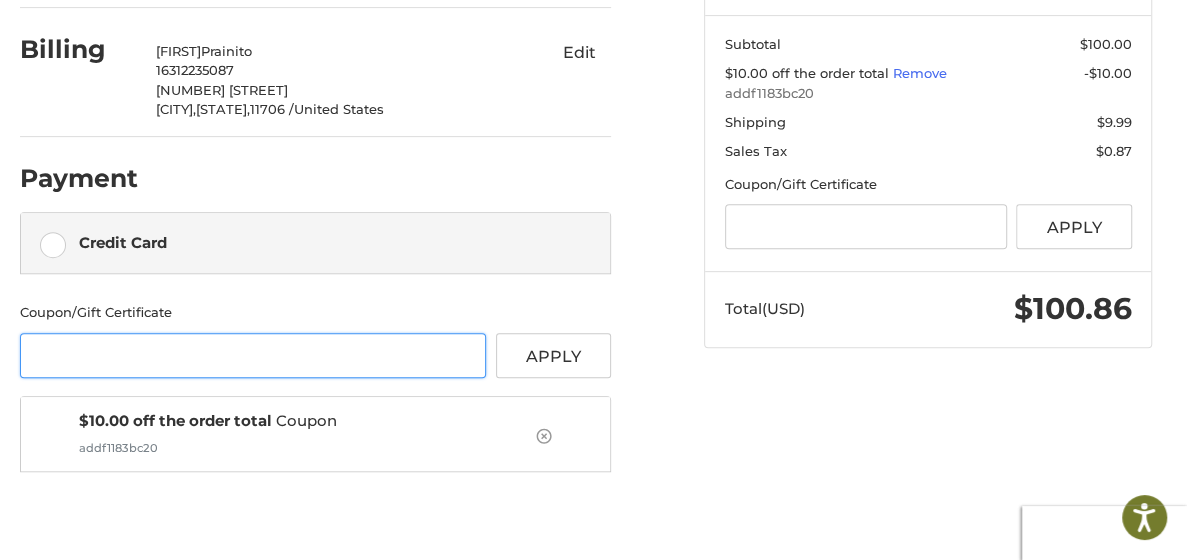 click at bounding box center (253, 355) 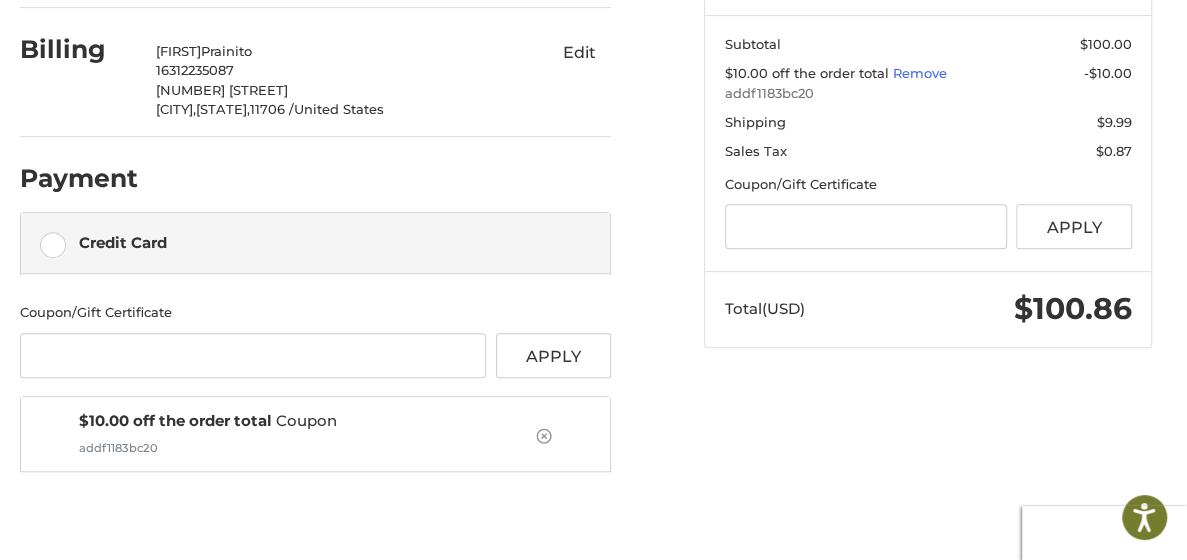 click on "Credit Card" at bounding box center (316, 243) 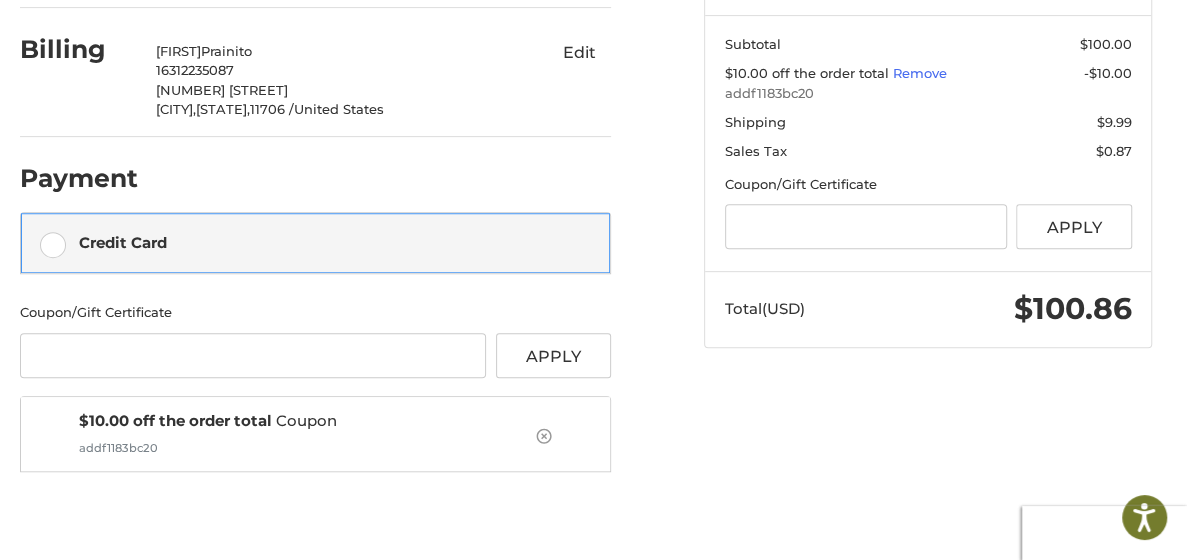 scroll, scrollTop: 175, scrollLeft: 0, axis: vertical 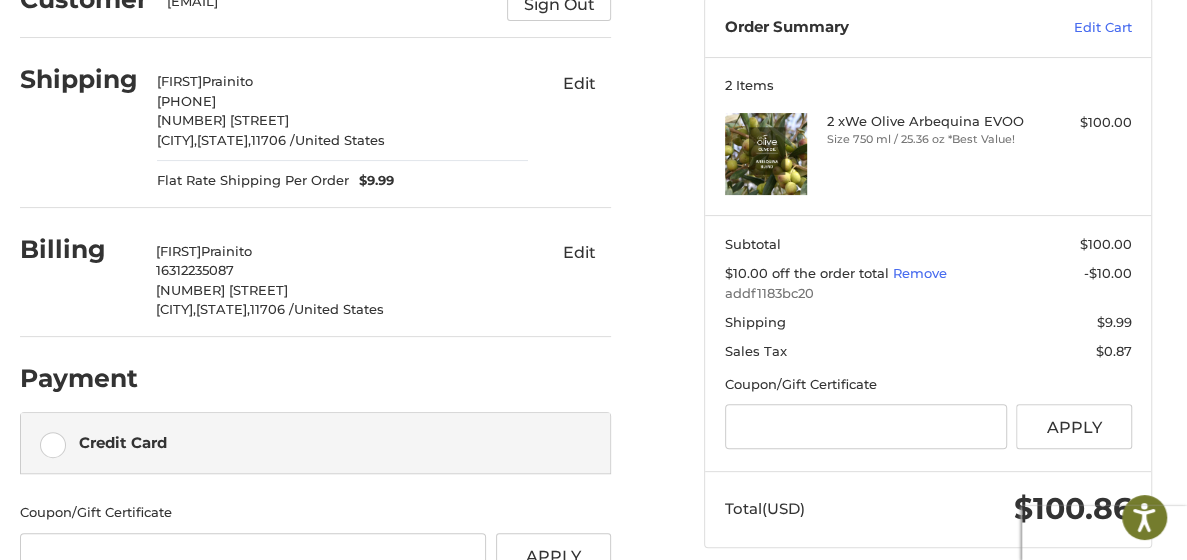 click on "Edit" at bounding box center (579, 253) 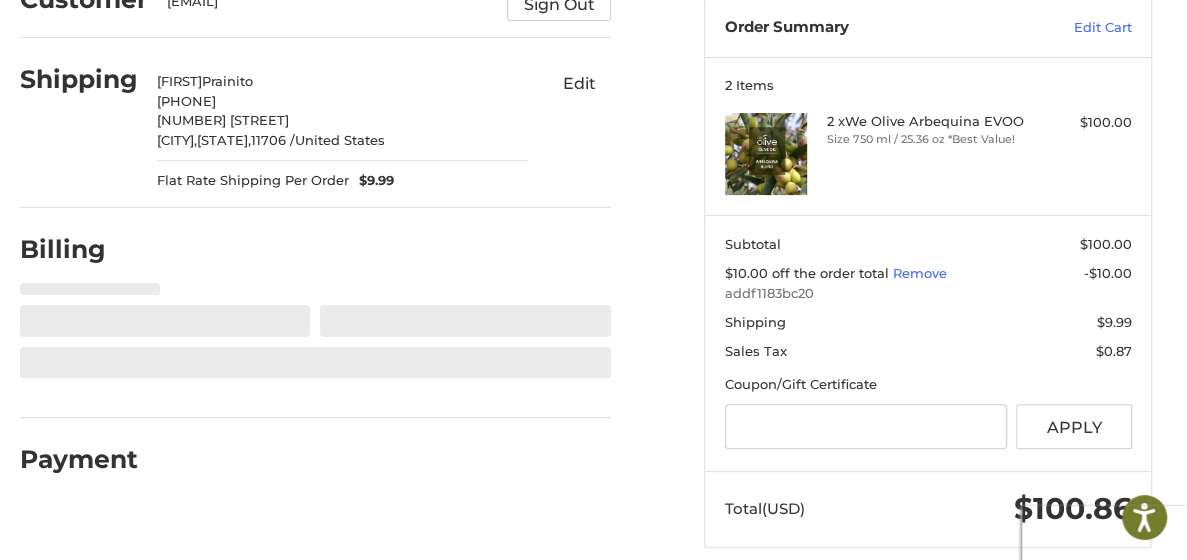 select on "**" 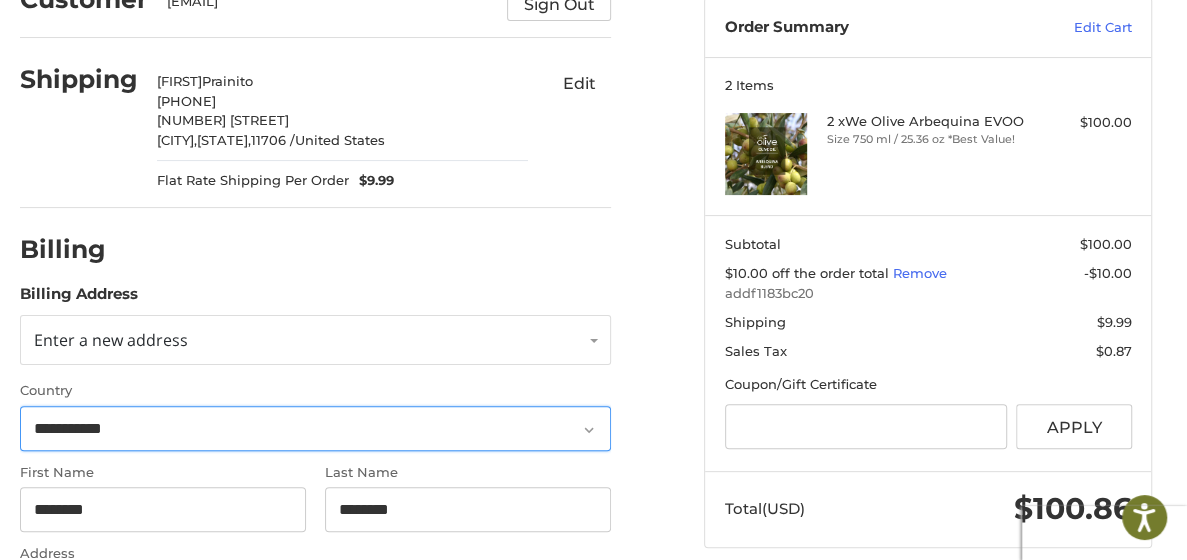 scroll, scrollTop: 383, scrollLeft: 0, axis: vertical 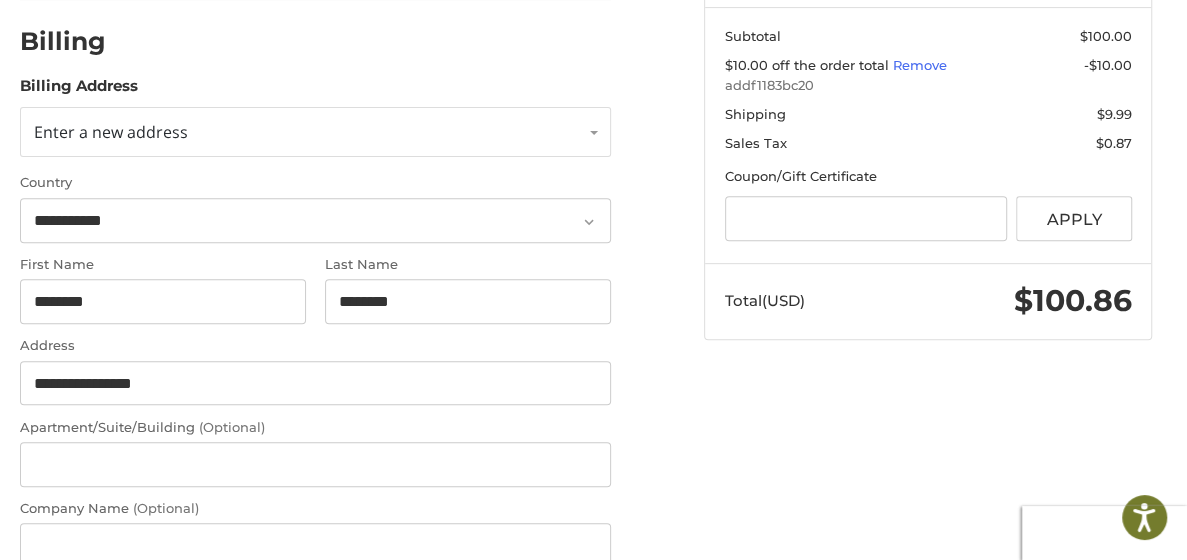 click 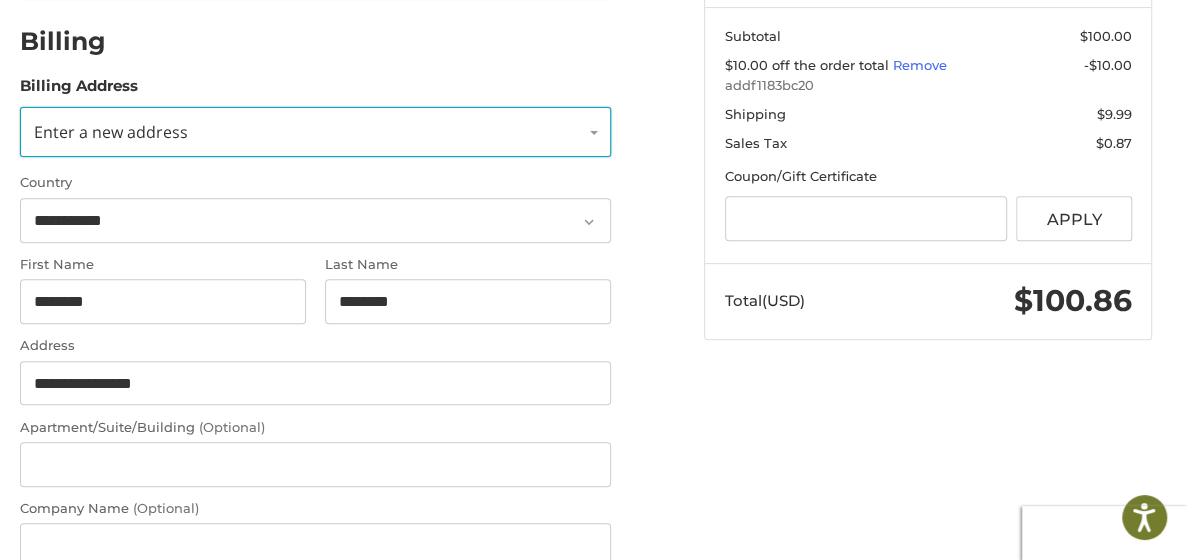 click on "Enter a new address" at bounding box center (316, 132) 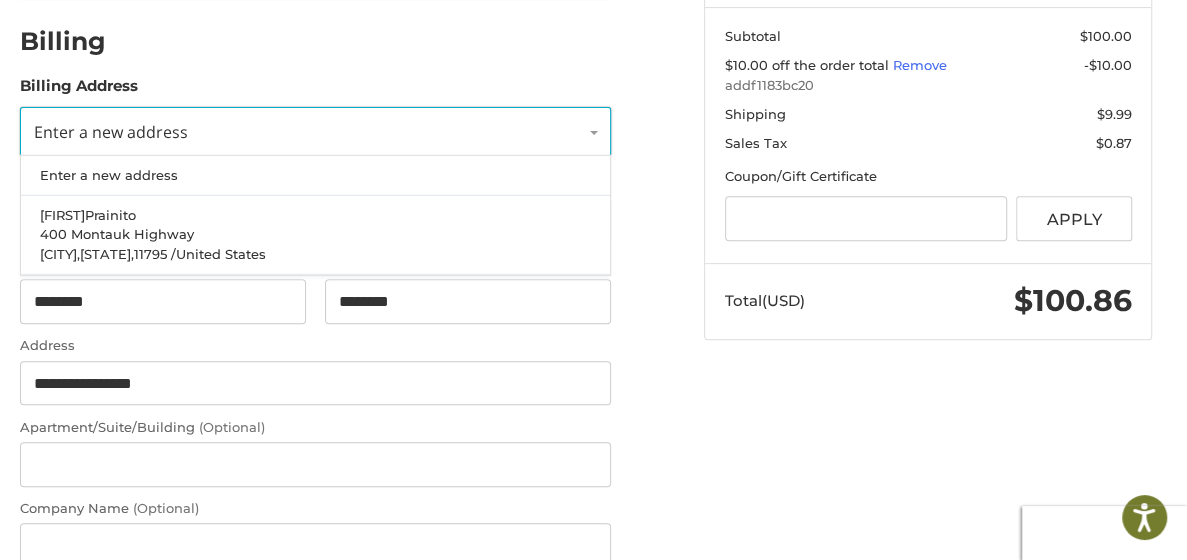 click on "Enter a new address" at bounding box center (316, 132) 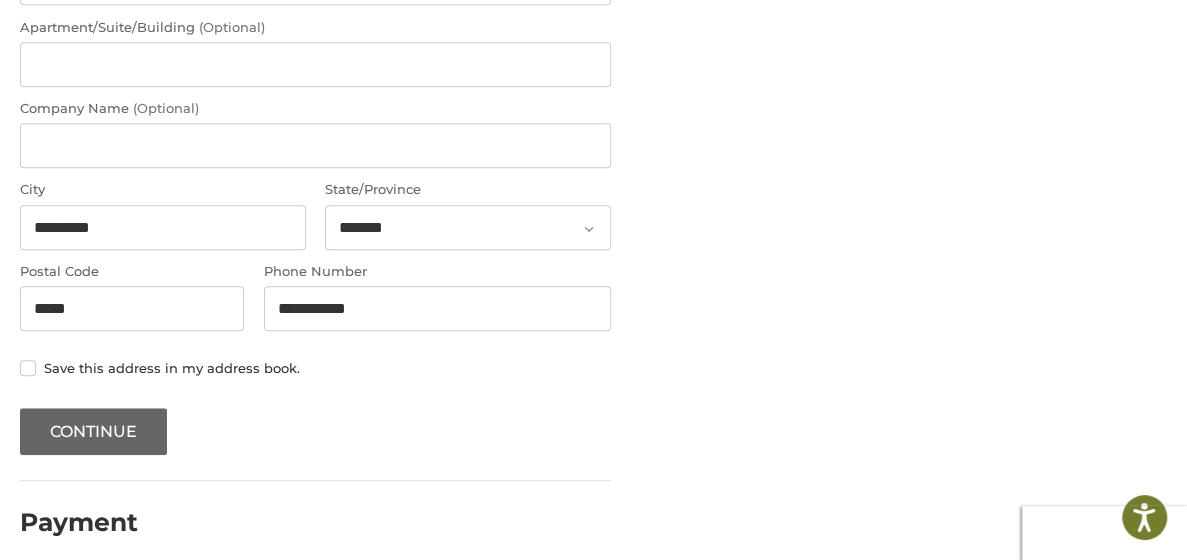 scroll, scrollTop: 800, scrollLeft: 0, axis: vertical 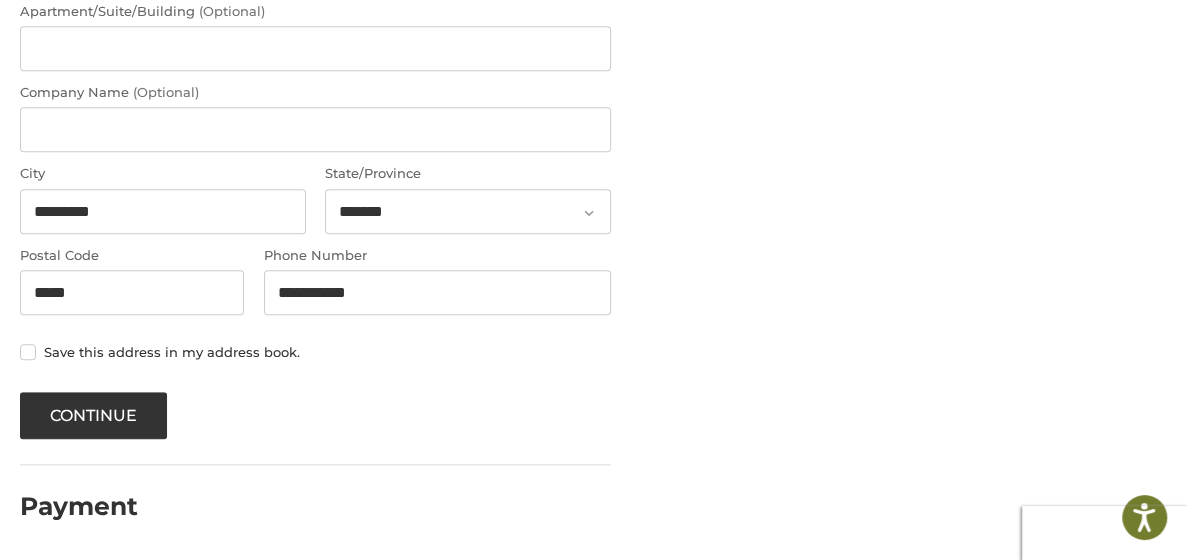 click on "Payment" at bounding box center [79, 506] 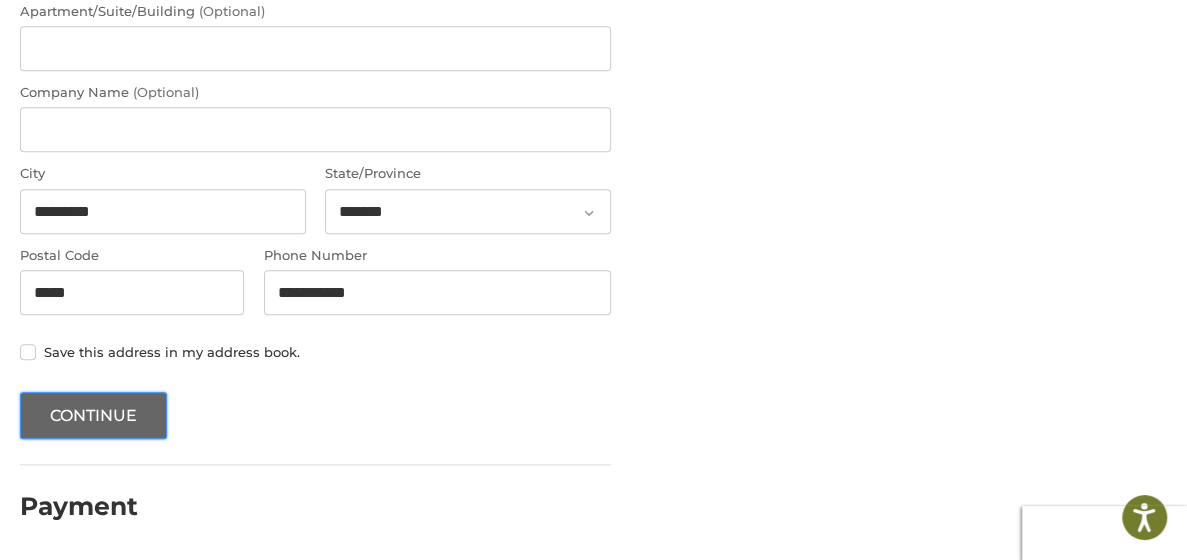click on "Continue" at bounding box center [94, 415] 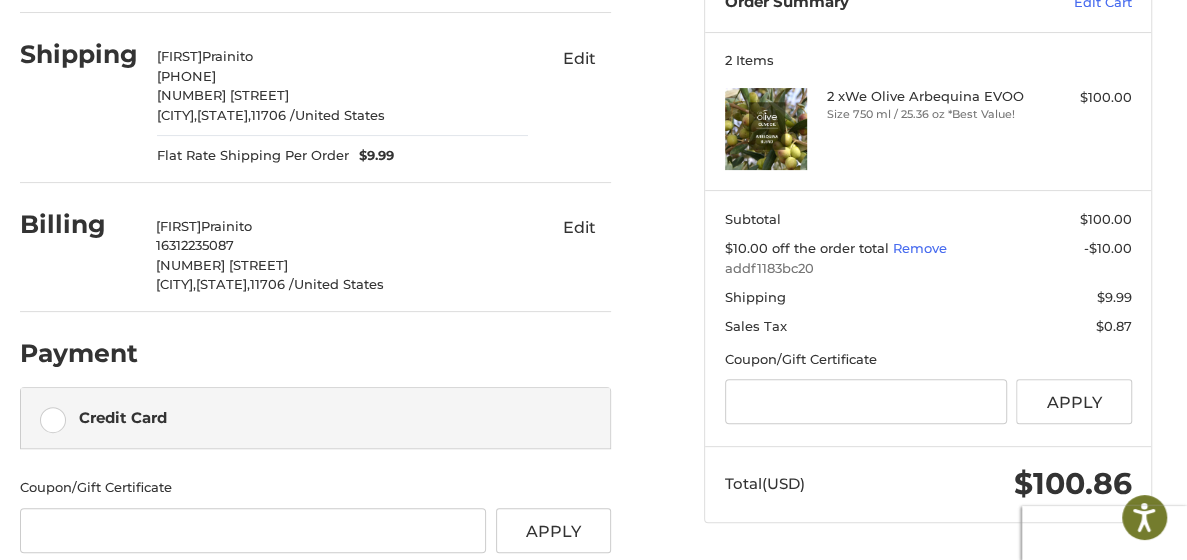 scroll, scrollTop: 375, scrollLeft: 0, axis: vertical 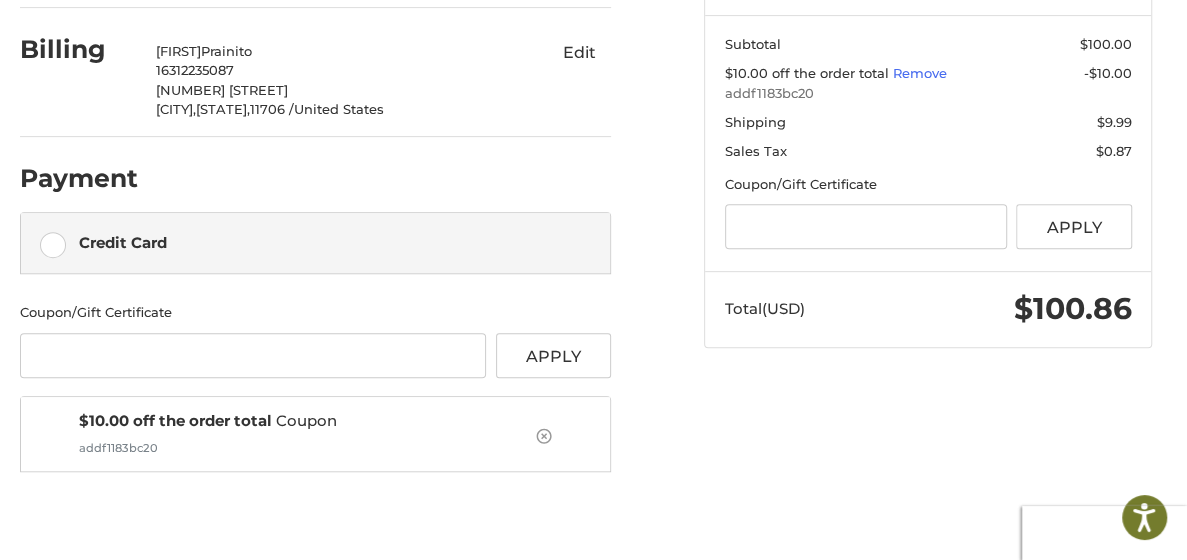 click on "Credit Card" at bounding box center [316, 243] 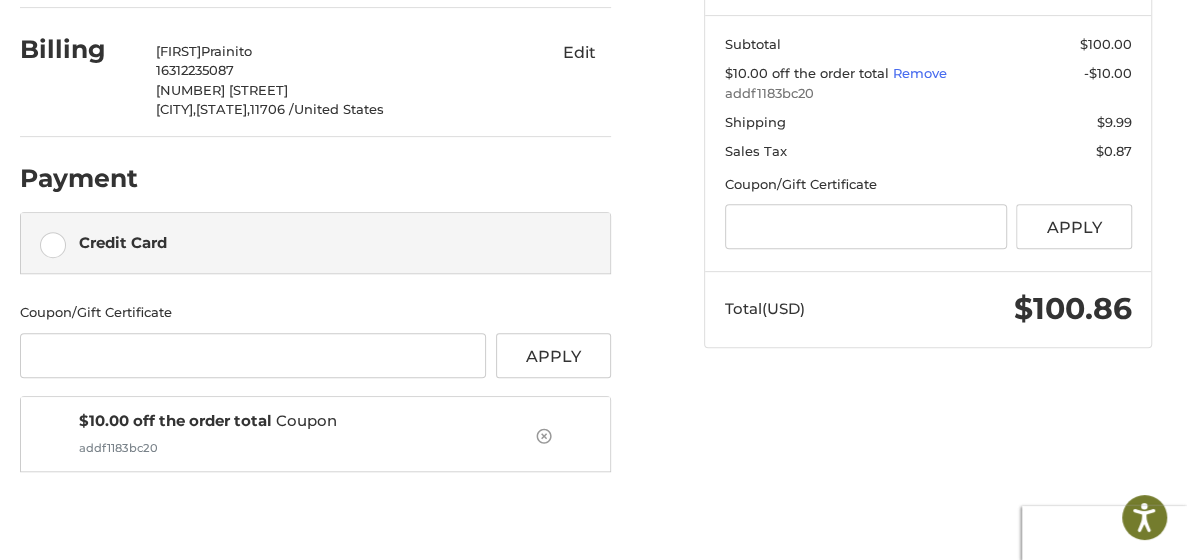 click on "Credit Card" at bounding box center [330, 242] 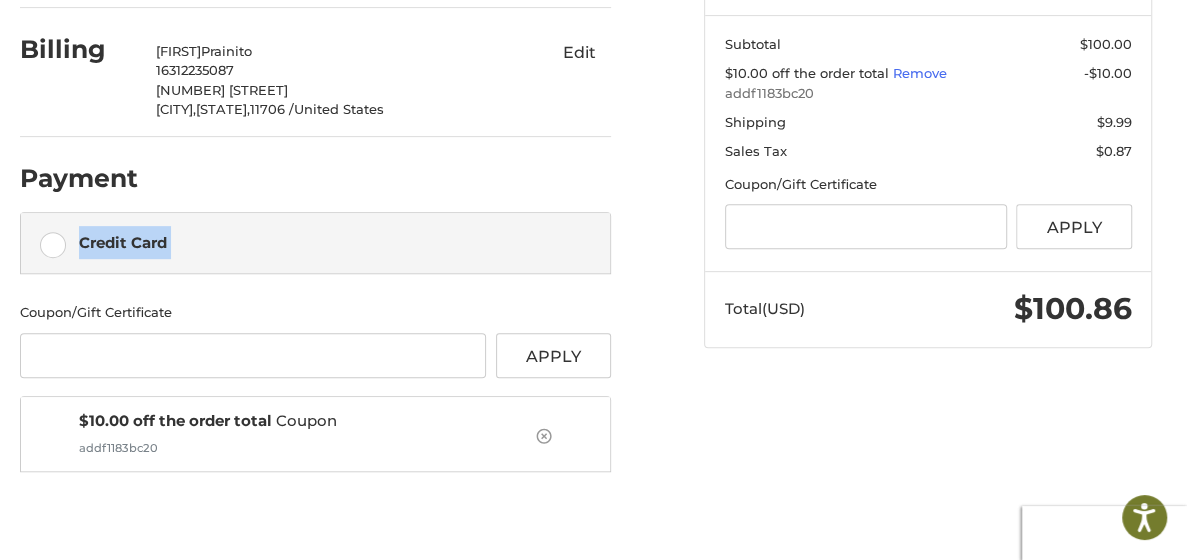 click on "Credit Card" at bounding box center [330, 242] 